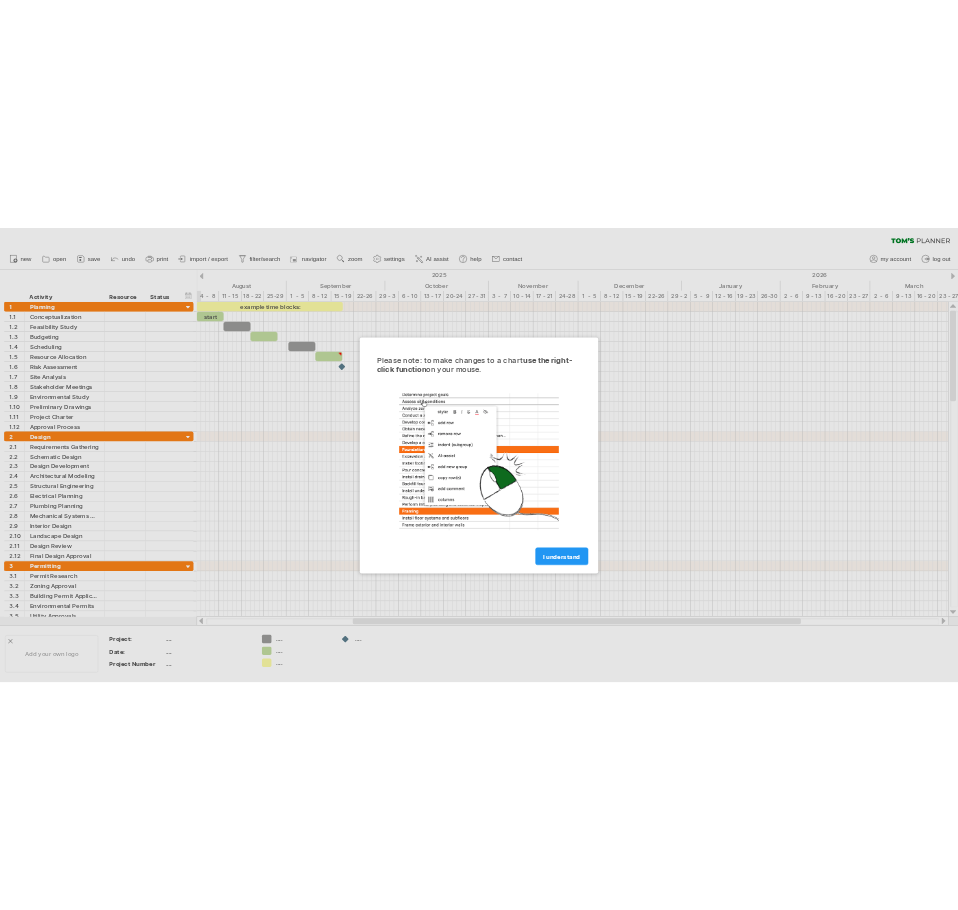 scroll, scrollTop: 0, scrollLeft: 0, axis: both 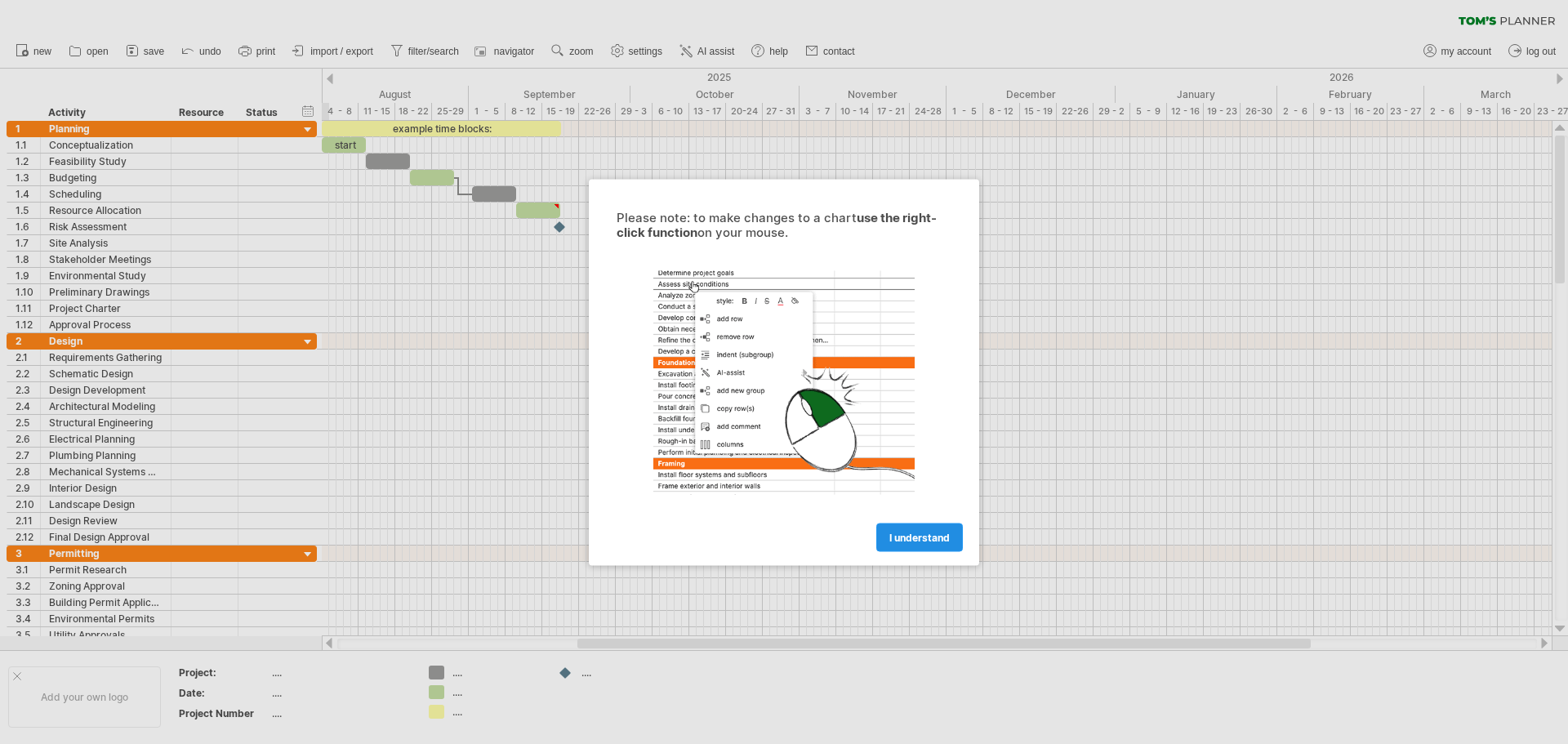 click on "I understand" at bounding box center (920, 537) 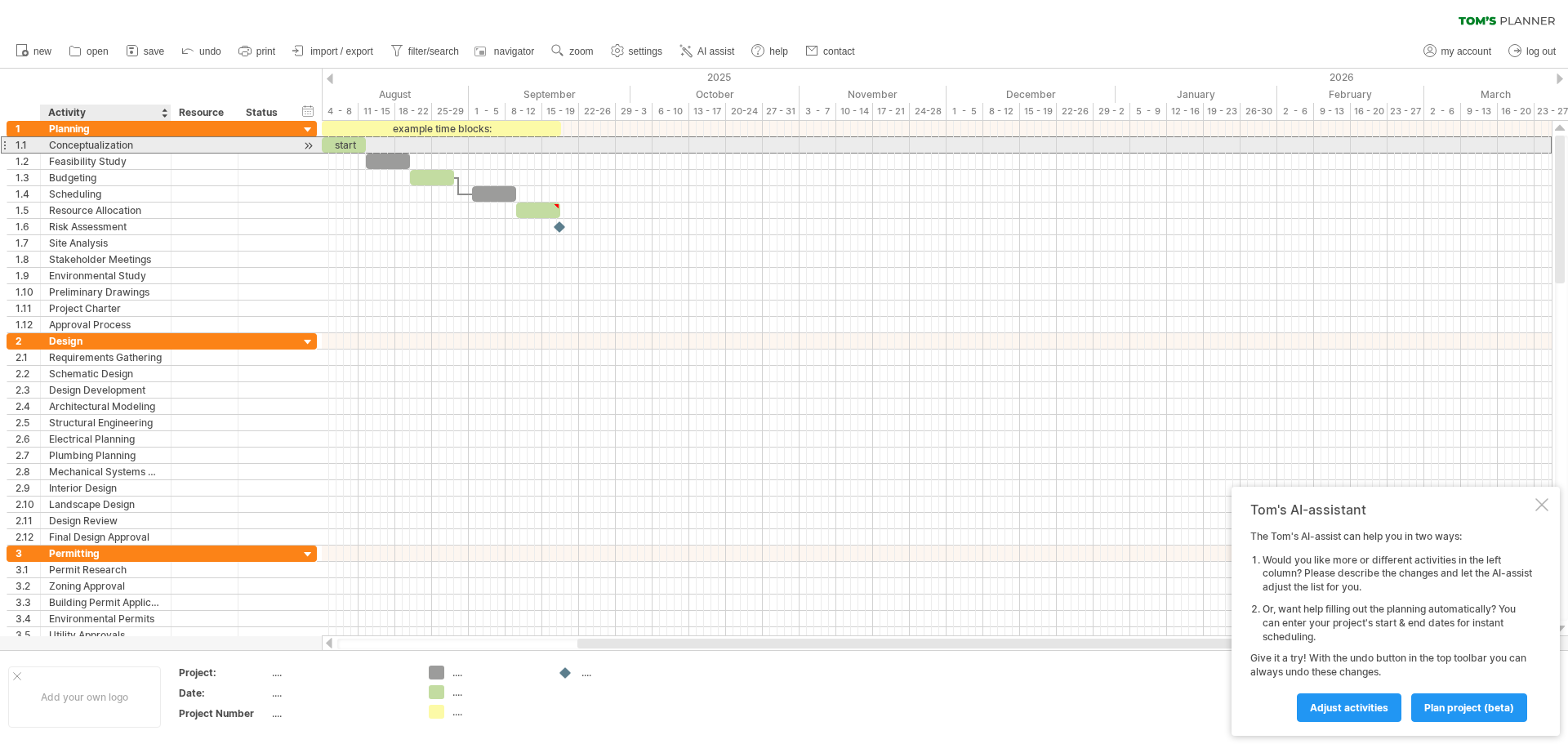 click on "Conceptualization" at bounding box center [105, 145] 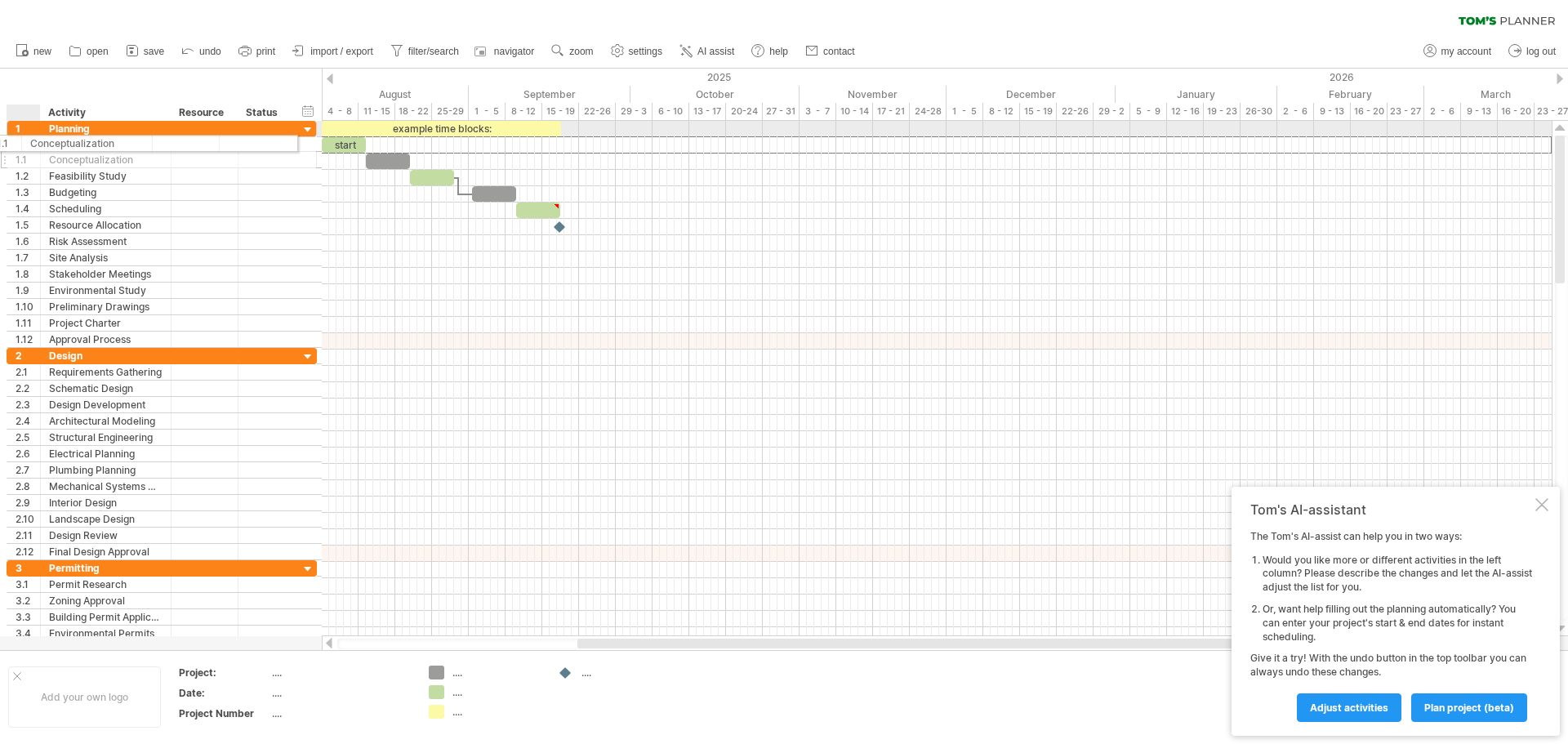 drag, startPoint x: 45, startPoint y: 147, endPoint x: 29, endPoint y: 141, distance: 17.088007 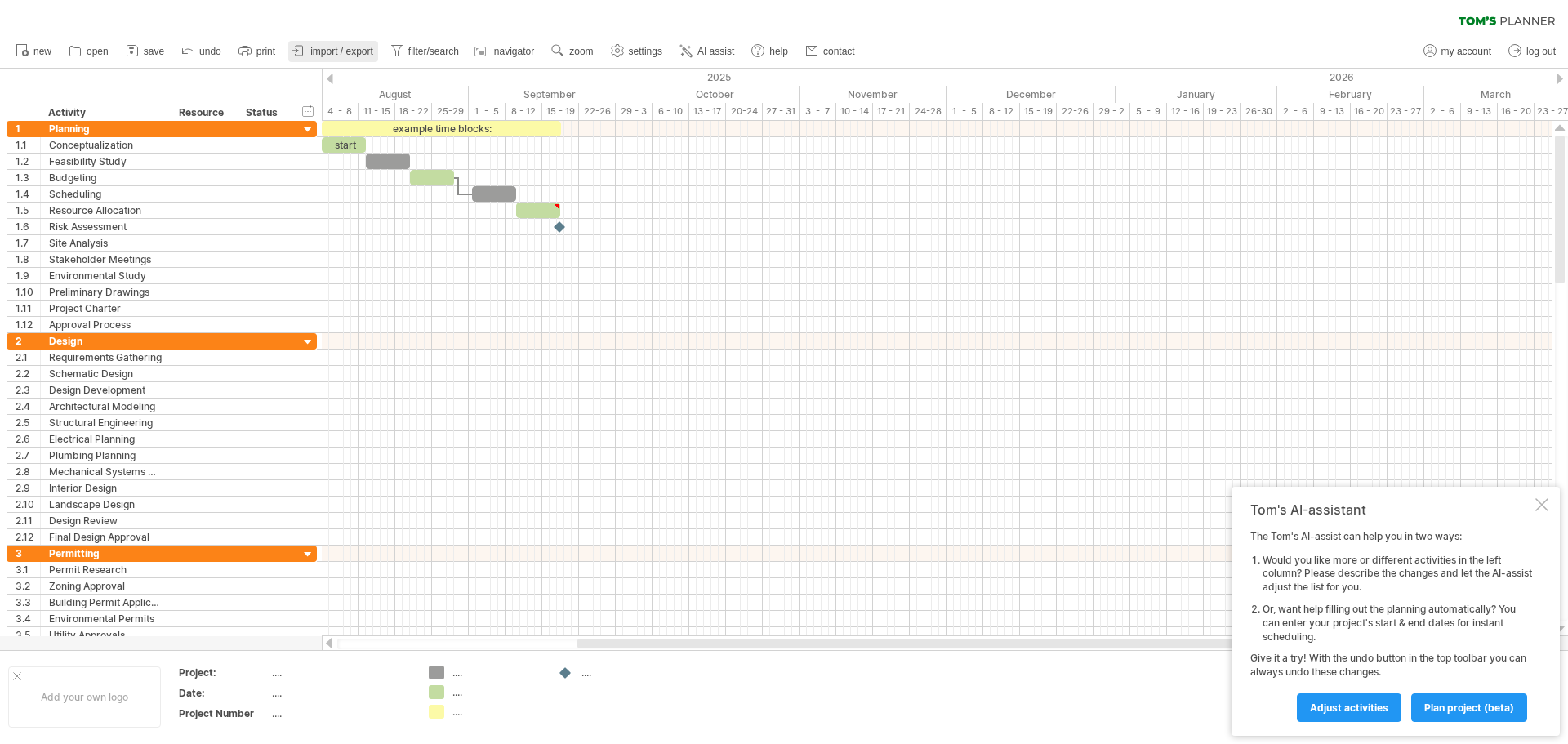 click on "import / export" at bounding box center [333, 51] 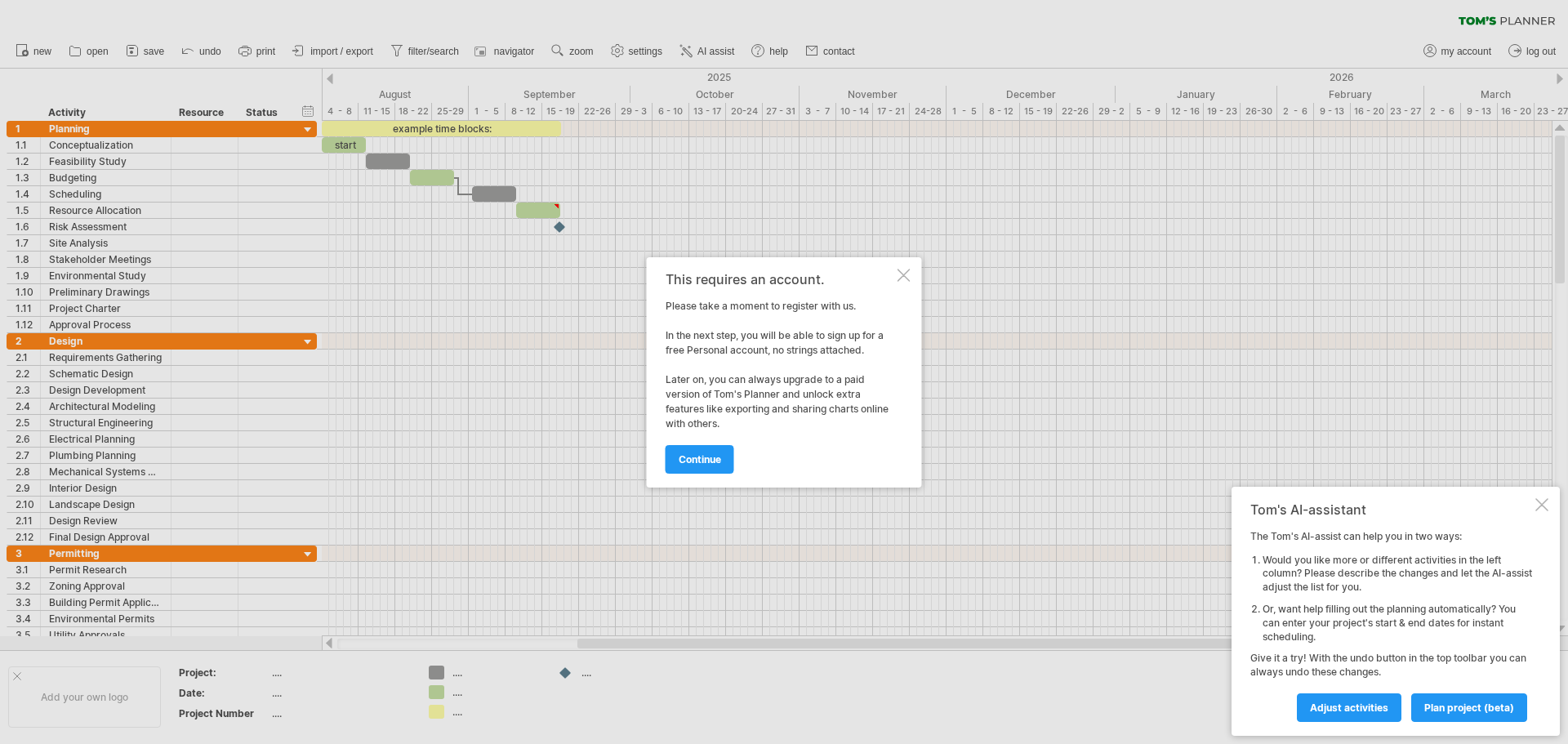 click at bounding box center (904, 275) 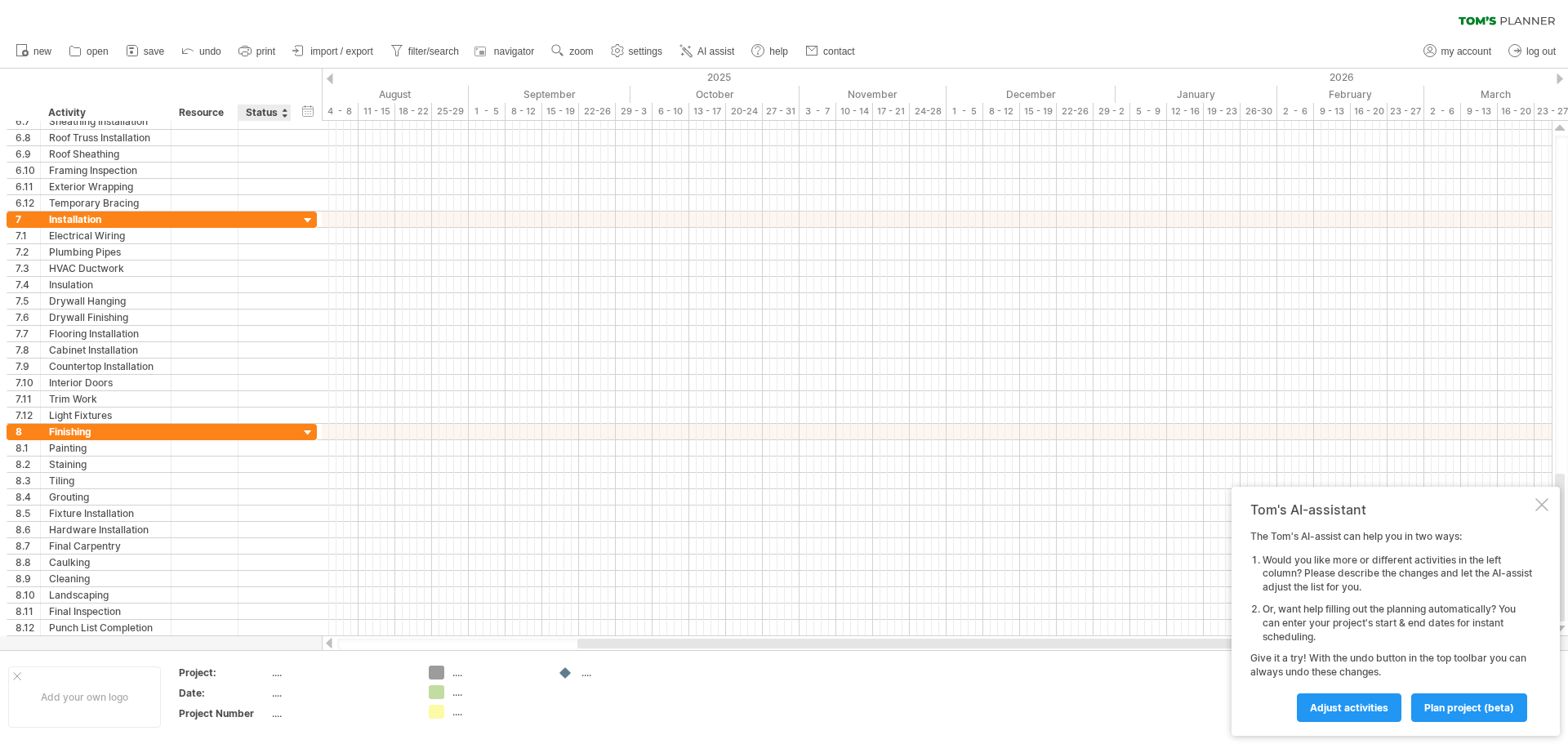 click on "Status" at bounding box center (264, 113) 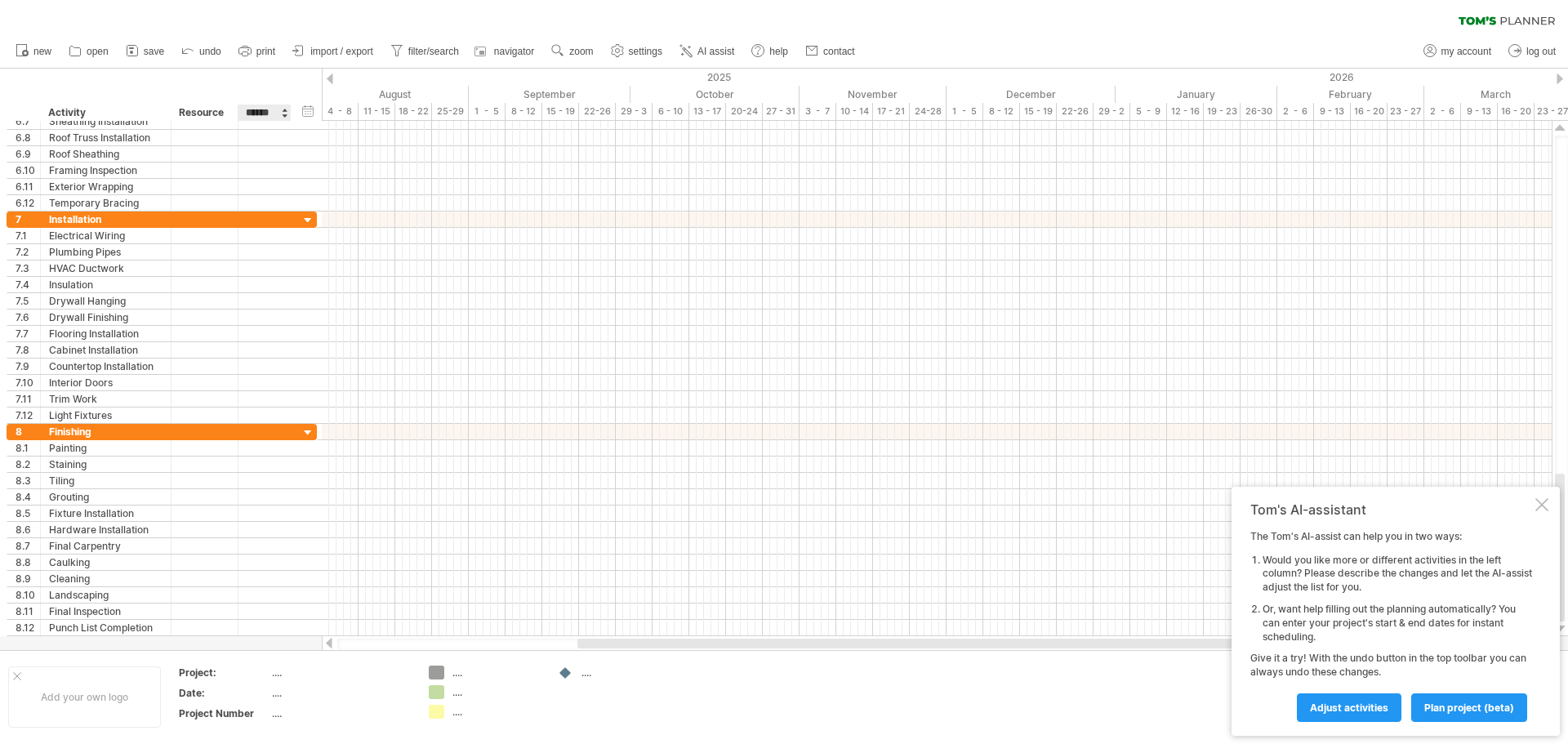 click at bounding box center (284, 113) 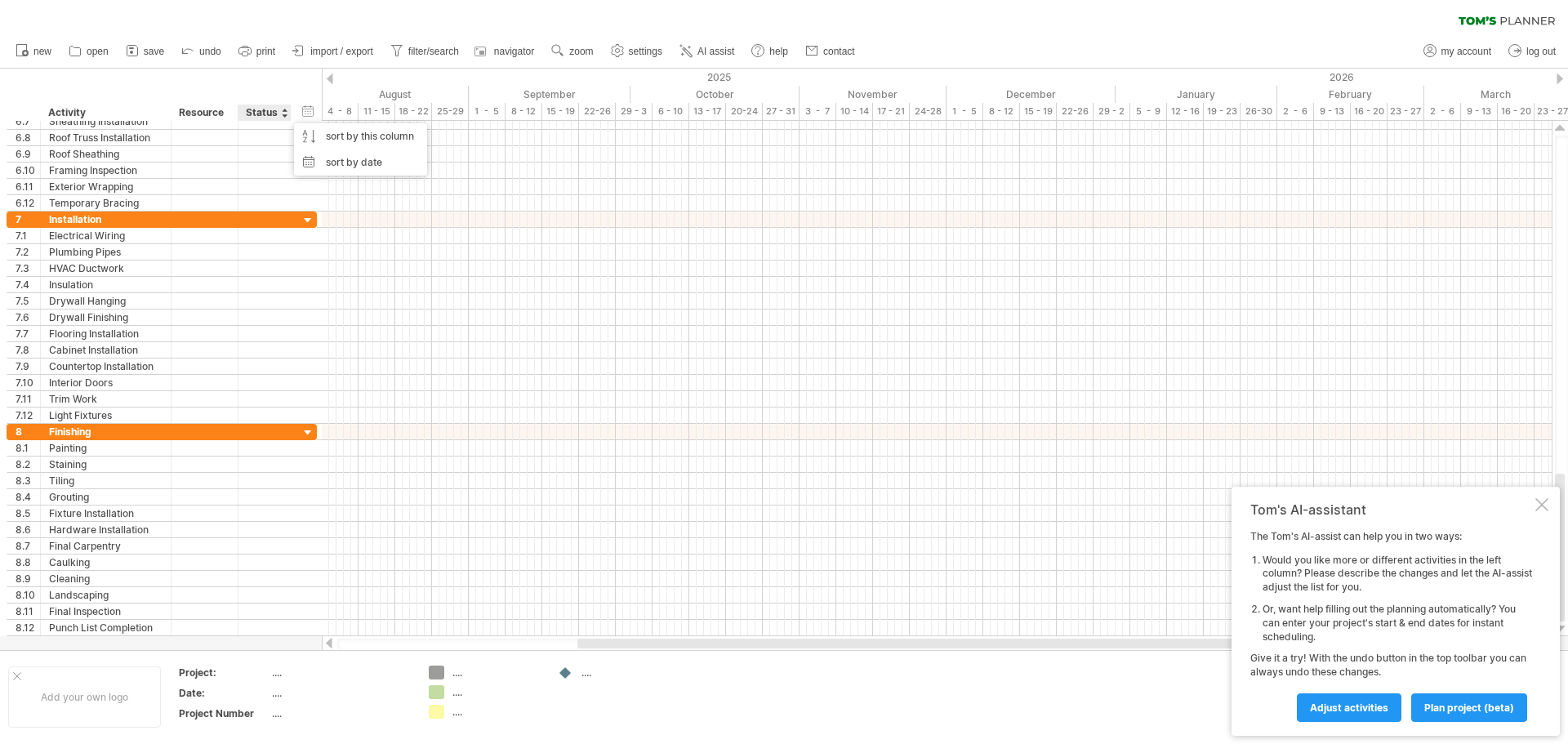 click at bounding box center [284, 113] 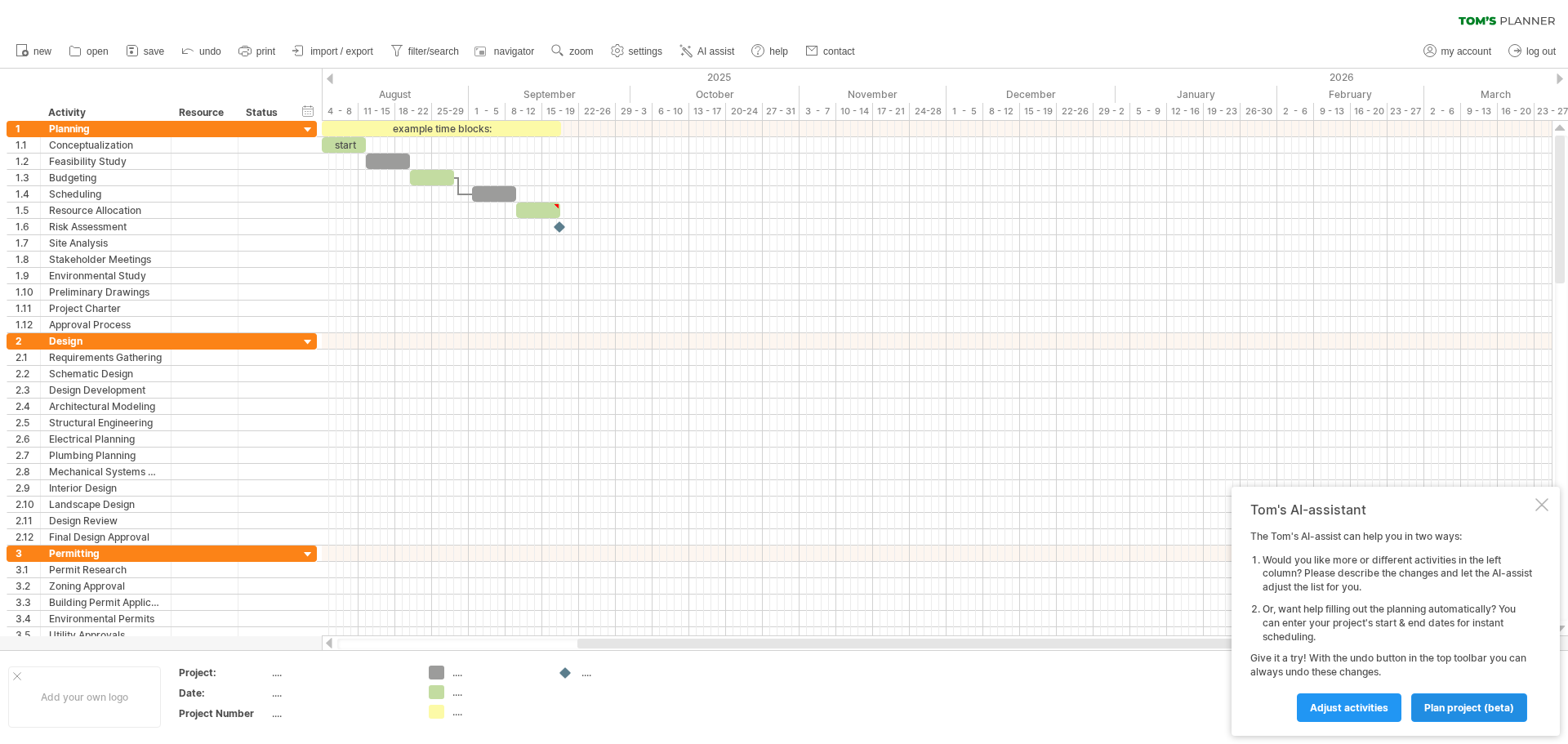 click on "plan project (beta)" at bounding box center [1469, 707] 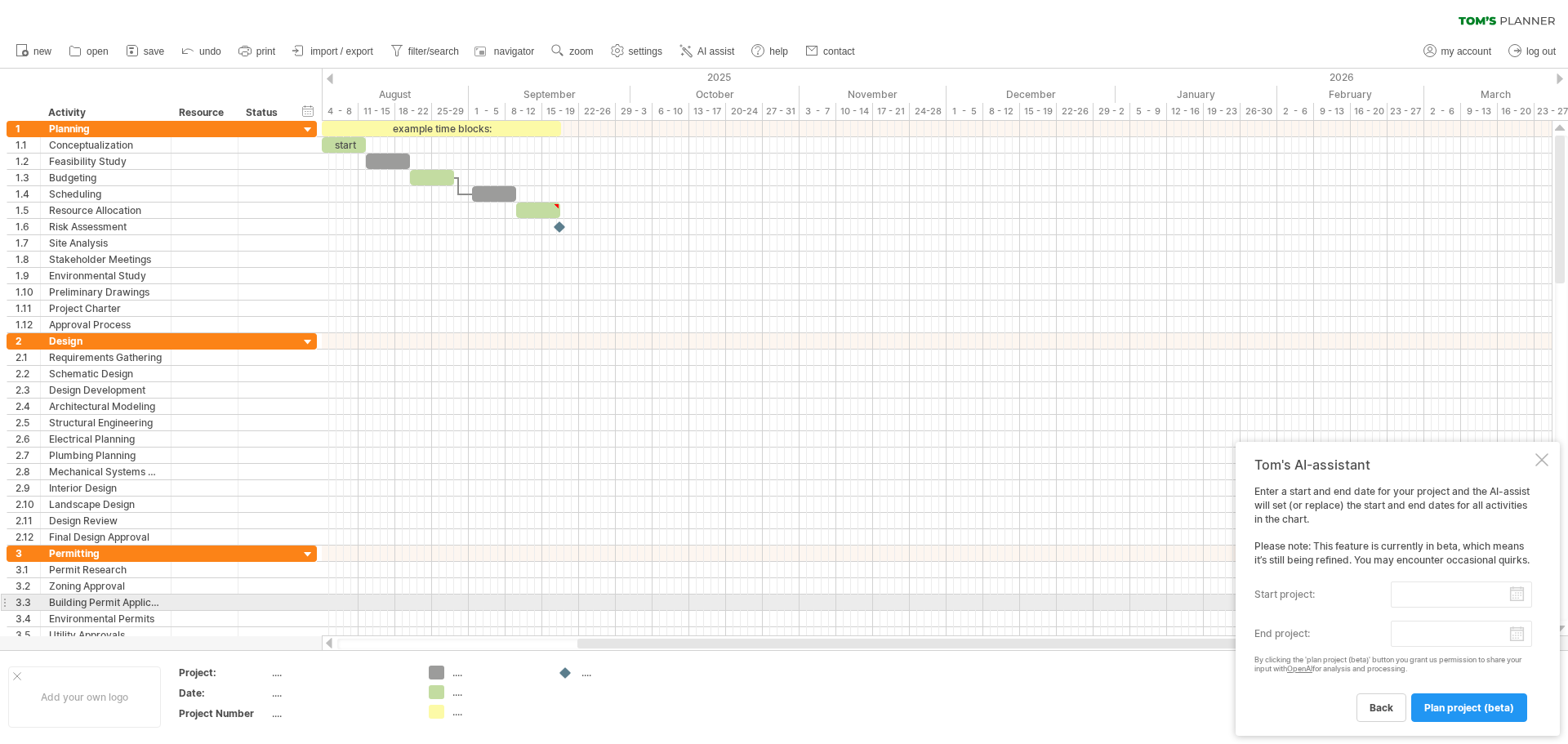 click on "start project:" at bounding box center (1461, 595) 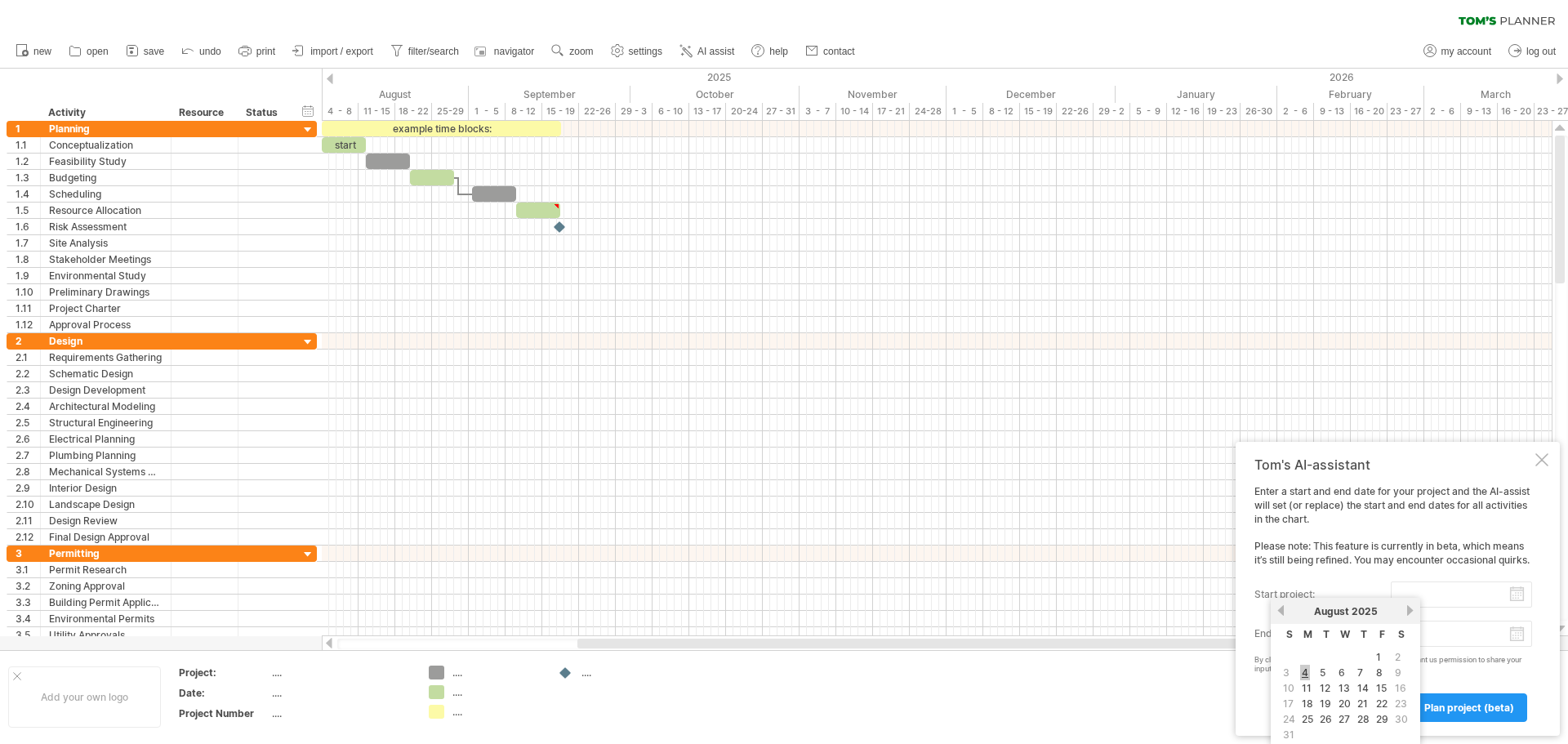 click on "4" at bounding box center [1305, 672] 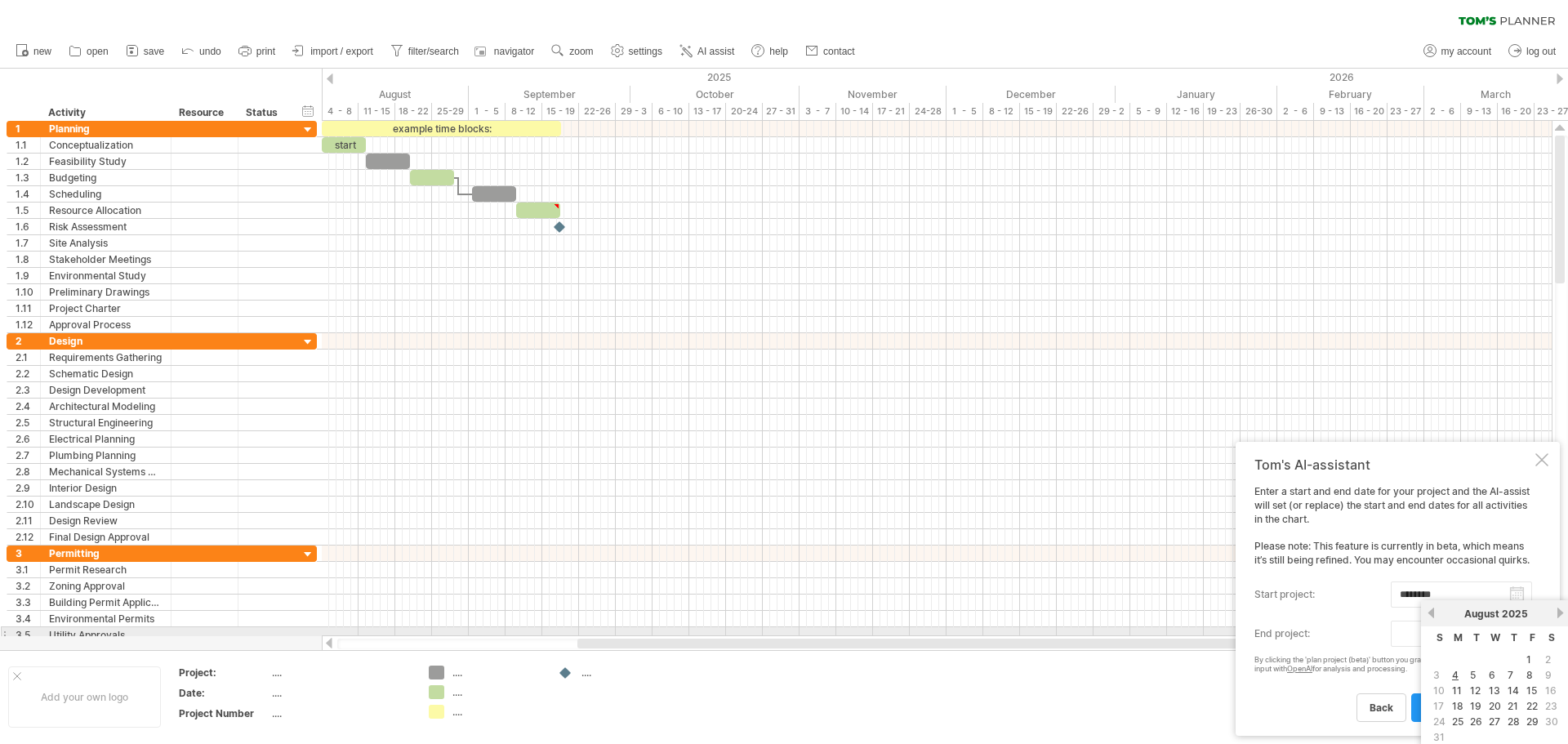 click on "progress(100%)
Trying to reach plan.tomsplanner.com
Connected again...
0%
clear filter
reapply filter" at bounding box center (784, 373) 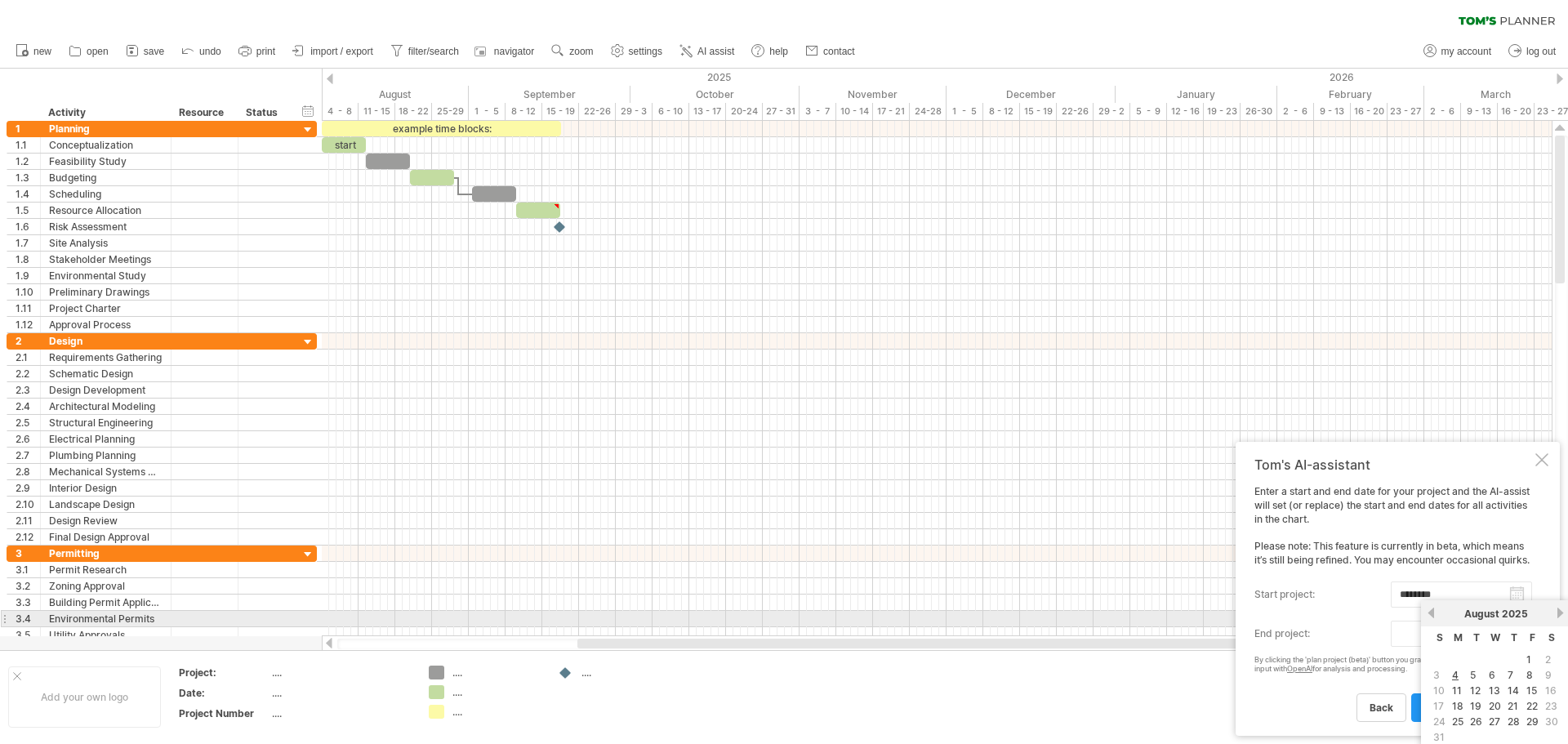 click on "next" at bounding box center [1560, 613] 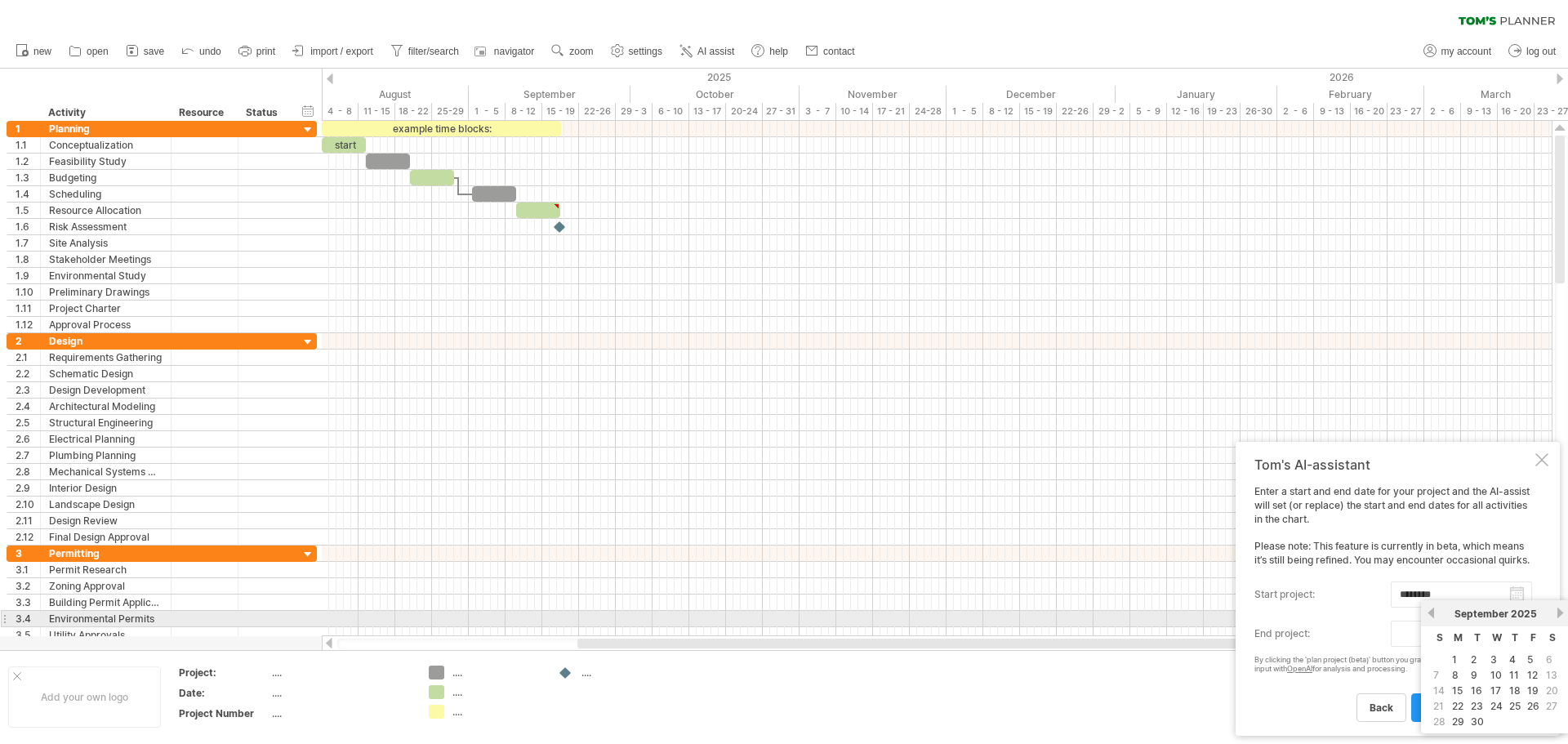 click on "next" at bounding box center (1560, 613) 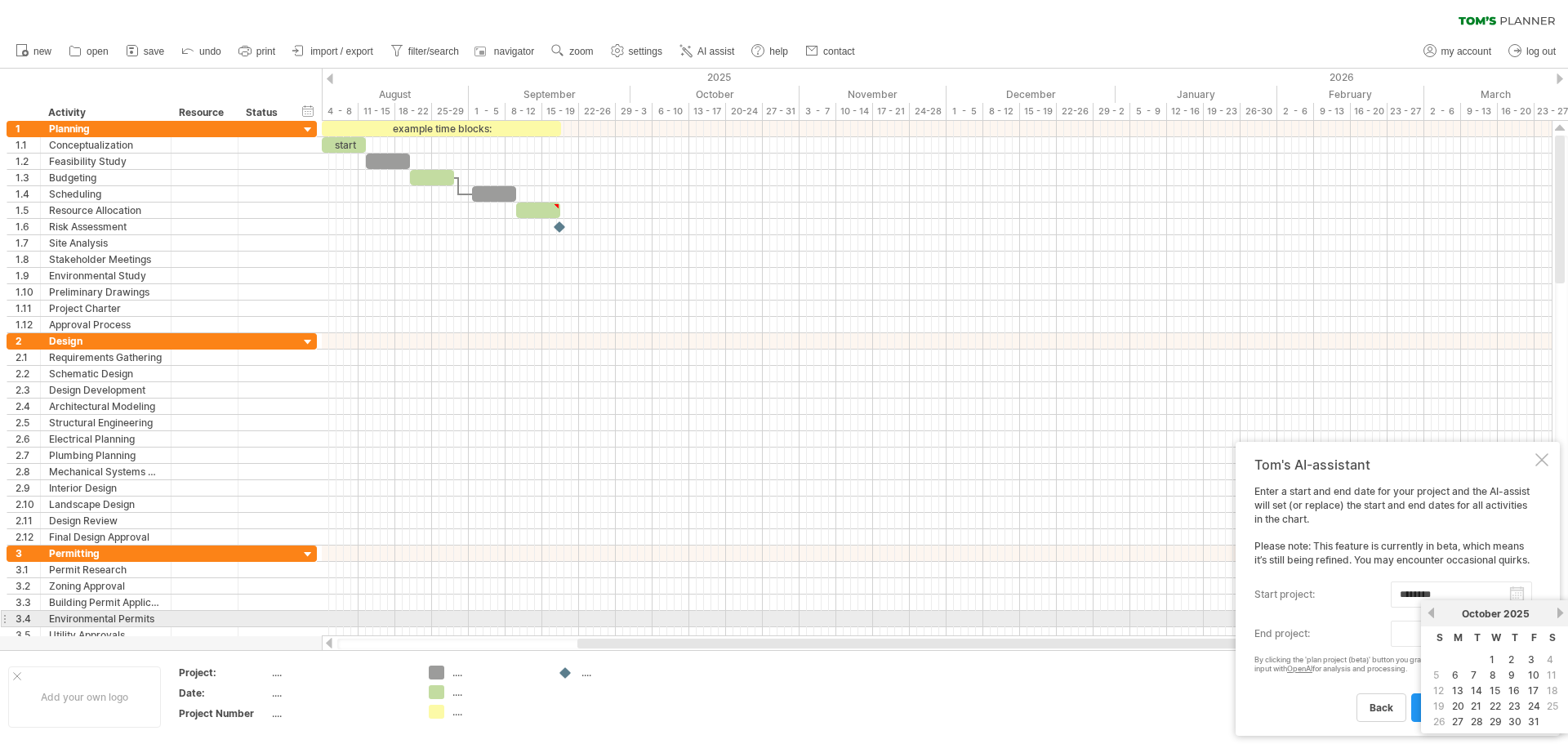 click on "next" at bounding box center (1560, 613) 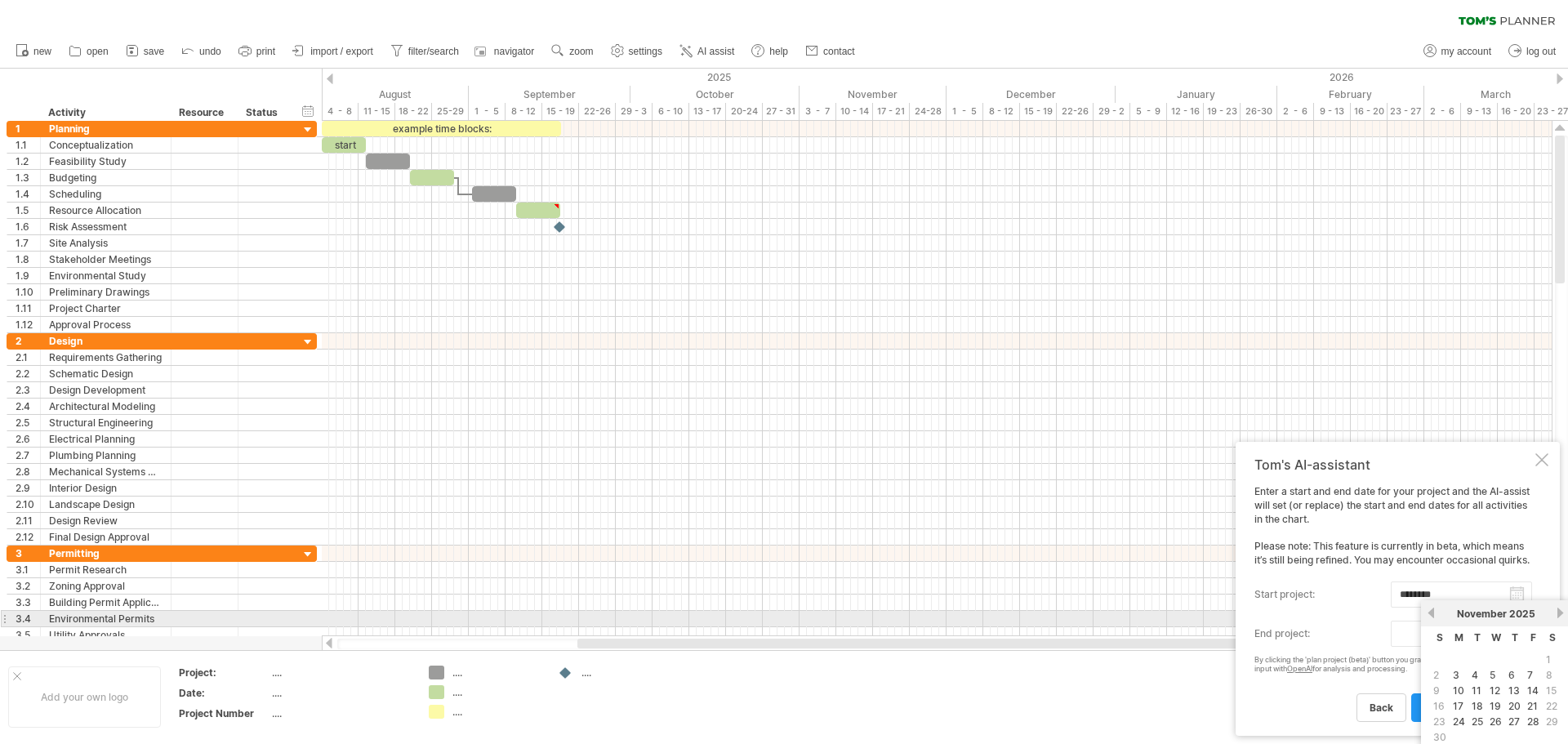 click on "next" at bounding box center [1560, 613] 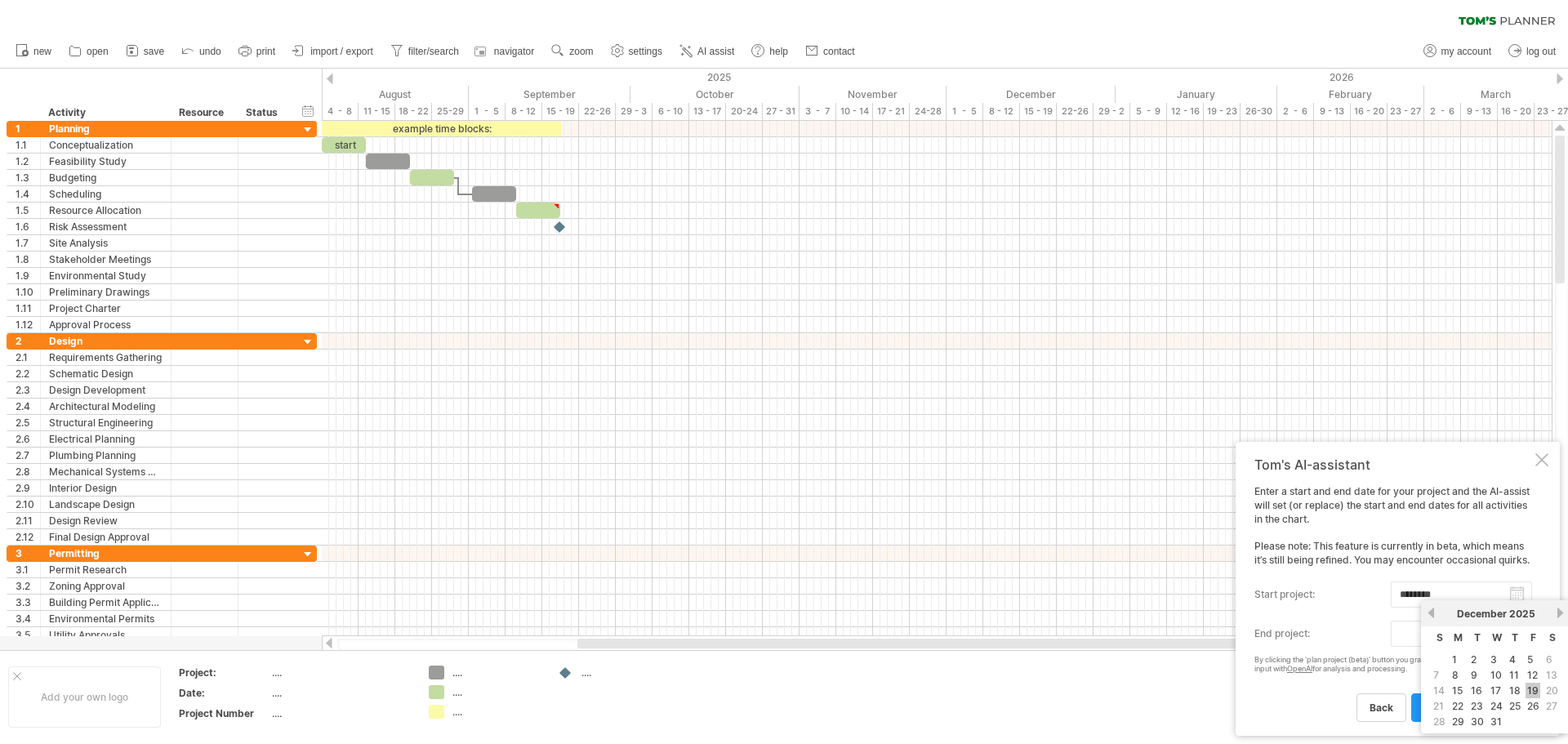 click on "19" at bounding box center [1533, 690] 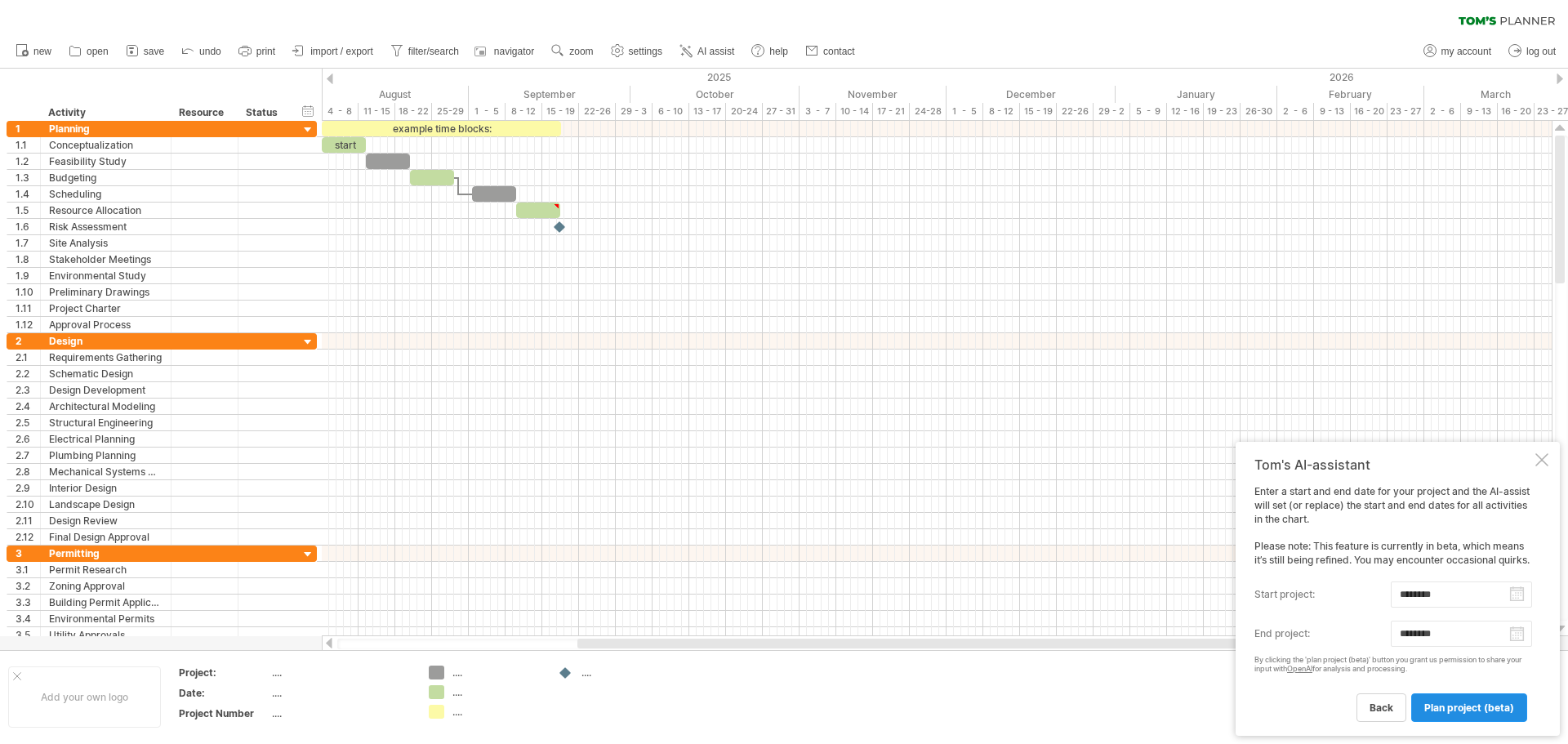 click on "plan project (beta)" at bounding box center (1469, 707) 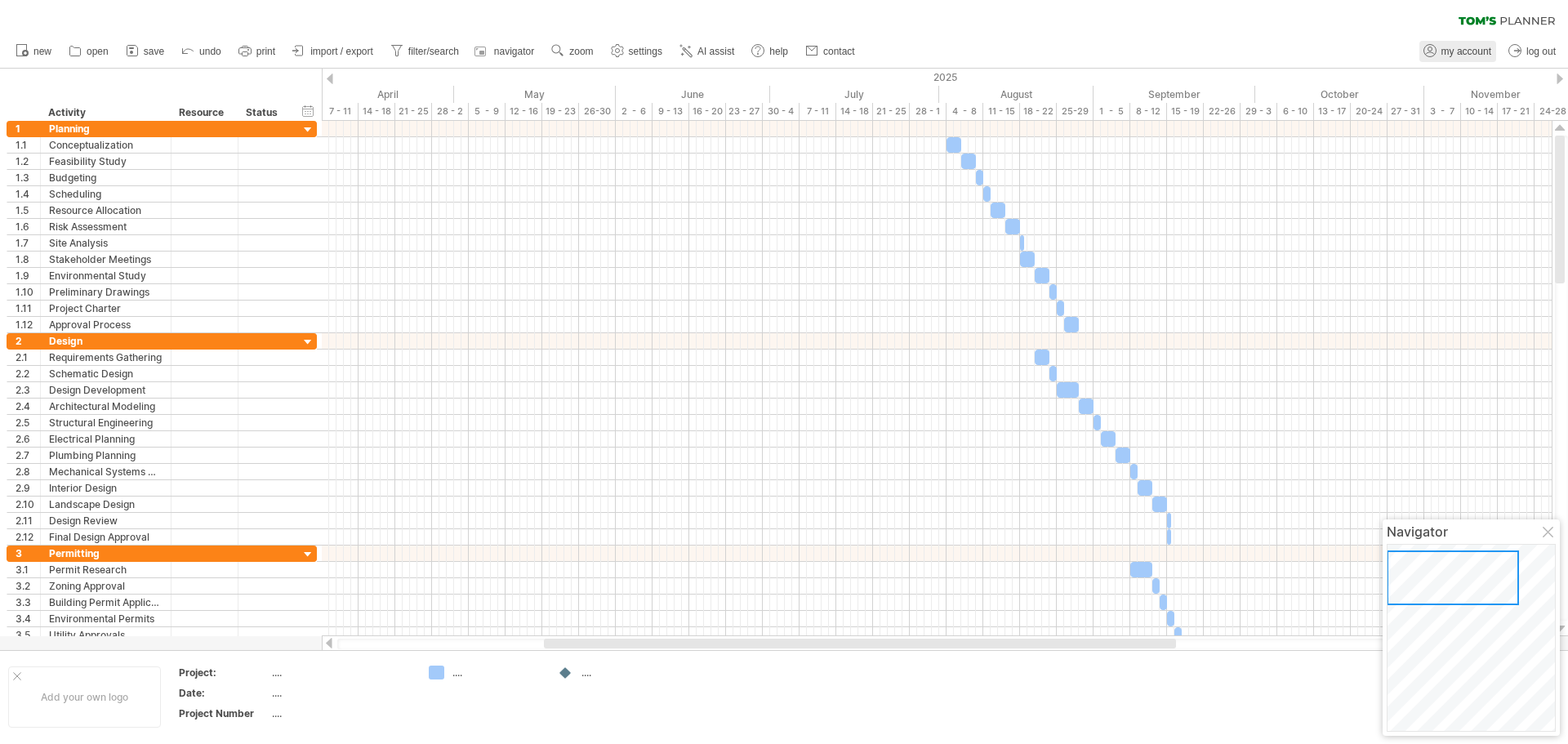 click on "my account" at bounding box center [1466, 51] 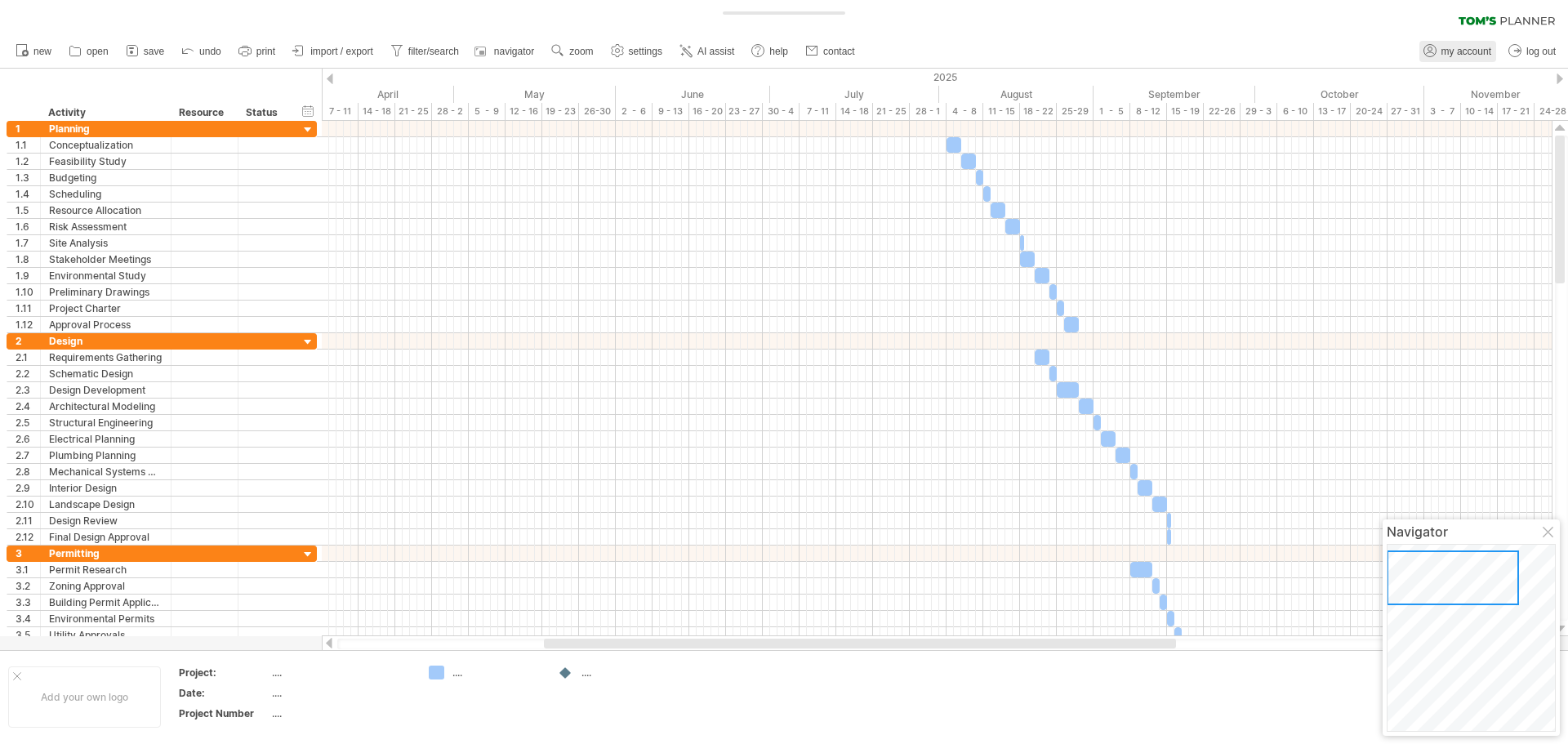 type on "**********" 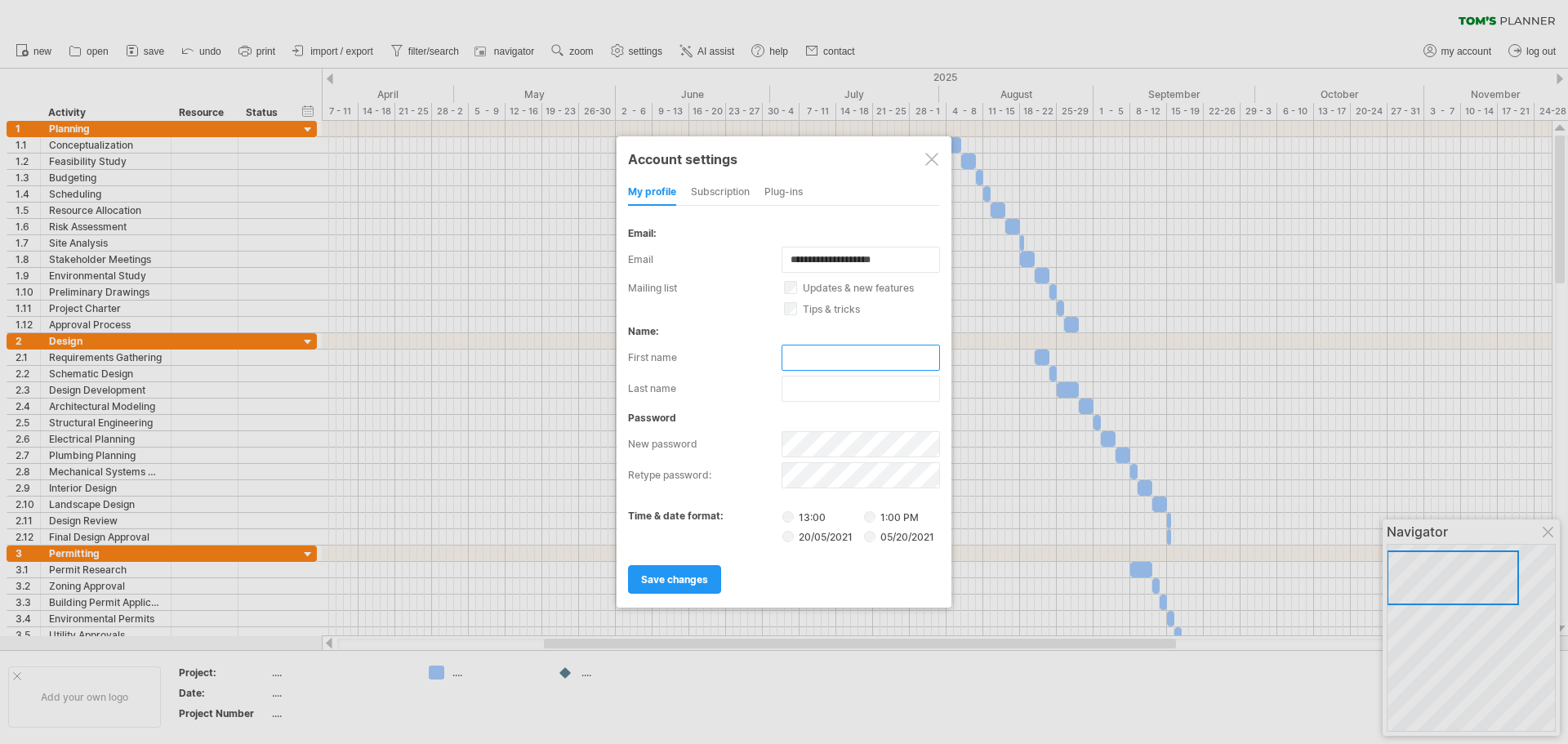click at bounding box center [861, 358] 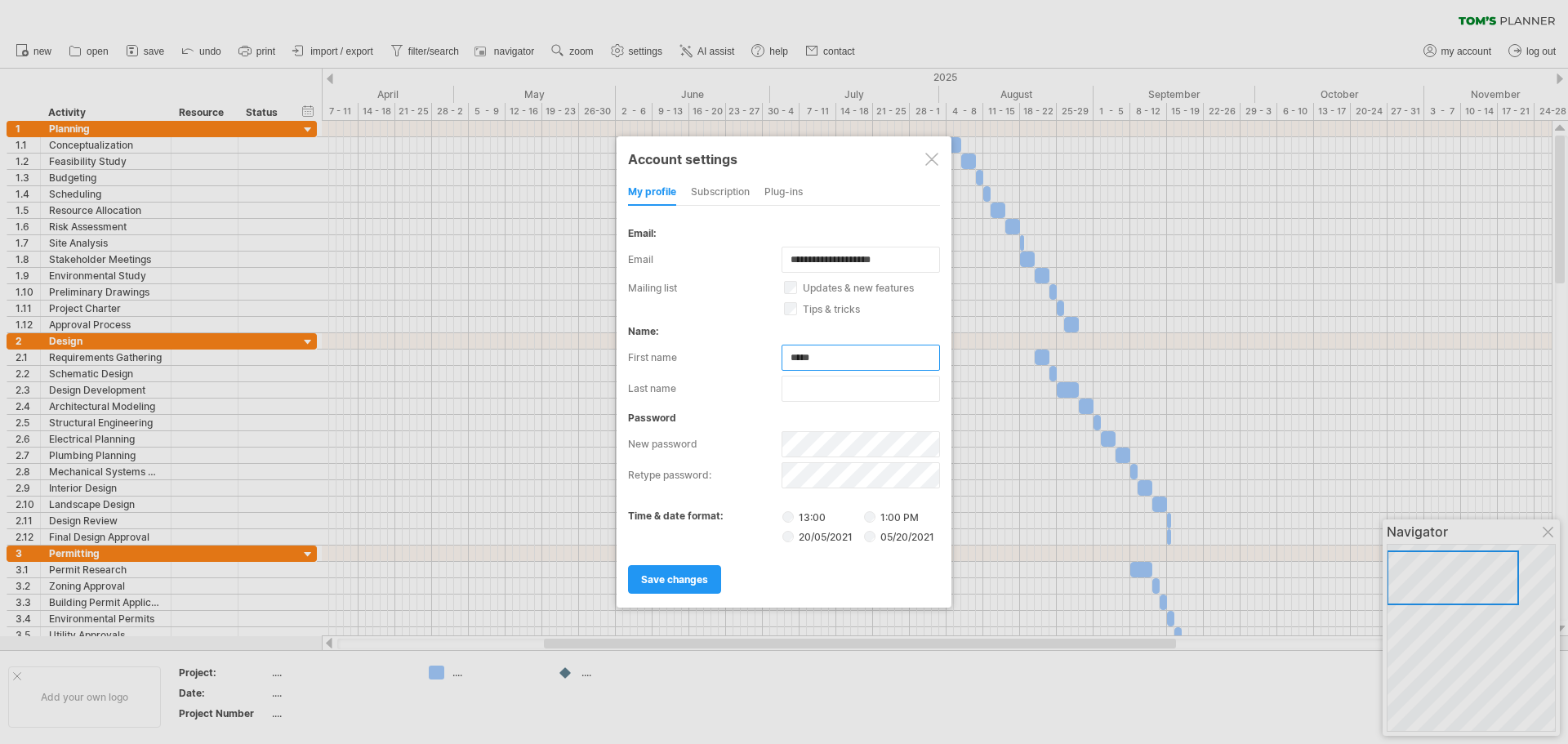 type on "*****" 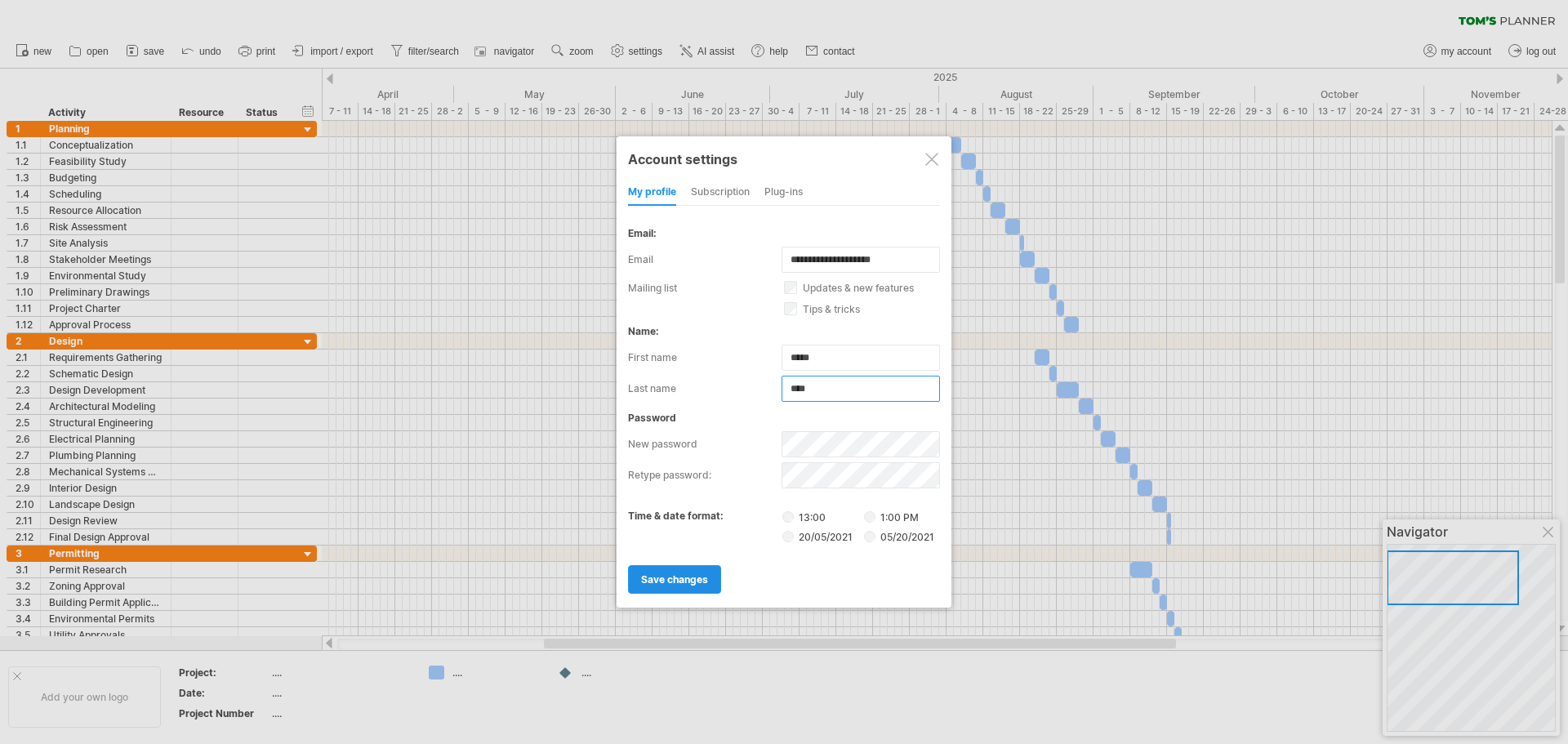 type on "****" 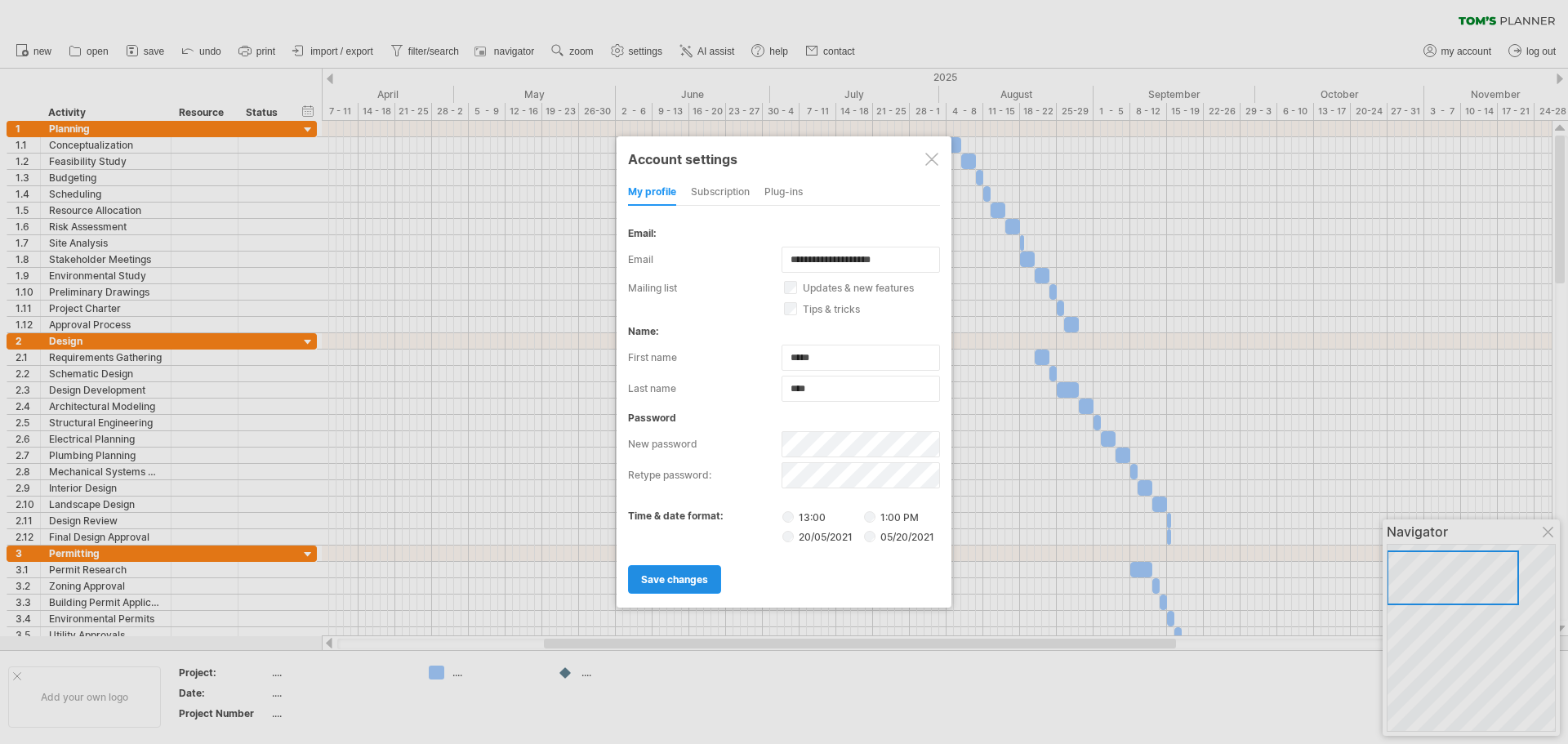 click on "save changes" at bounding box center (675, 579) 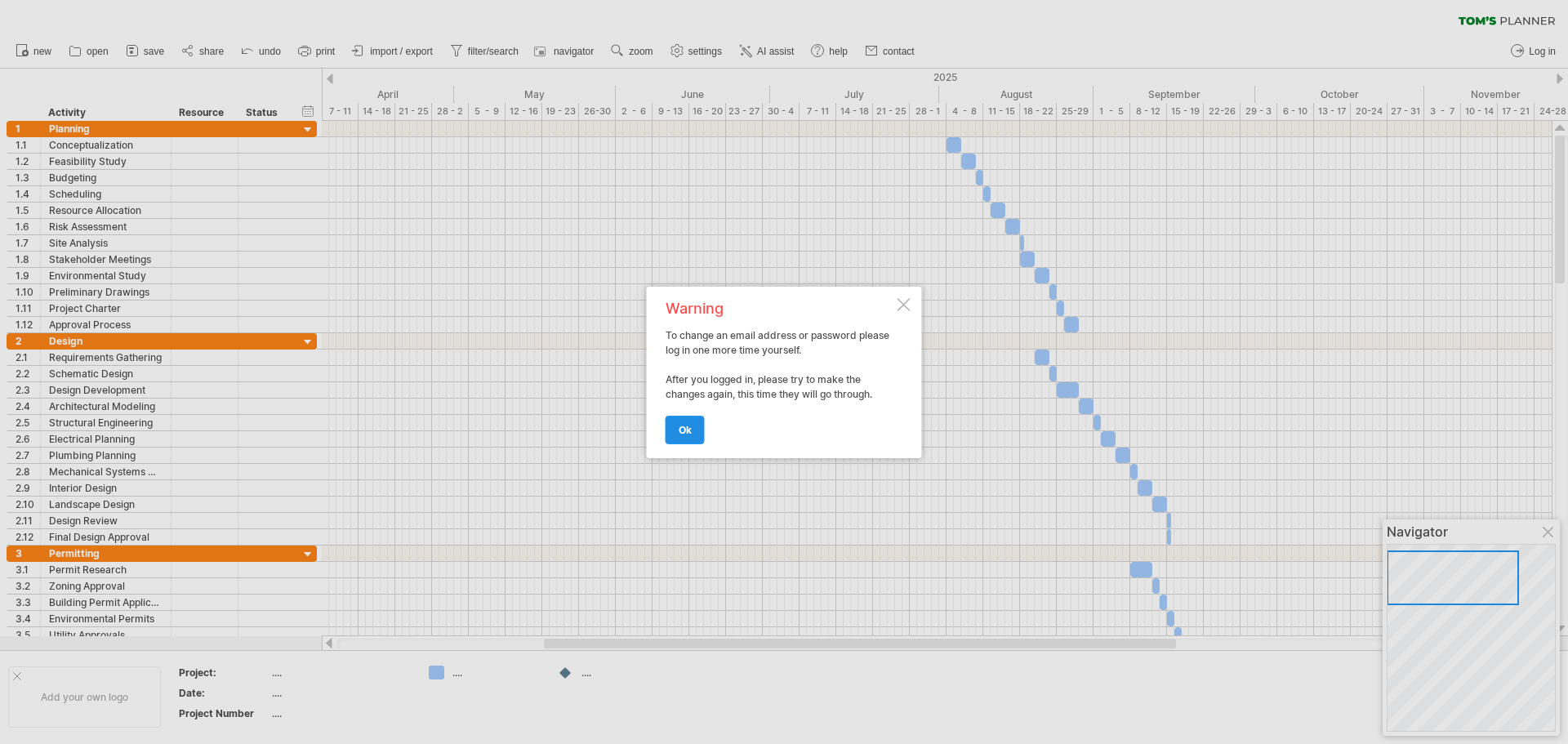 click on "ok" at bounding box center [685, 430] 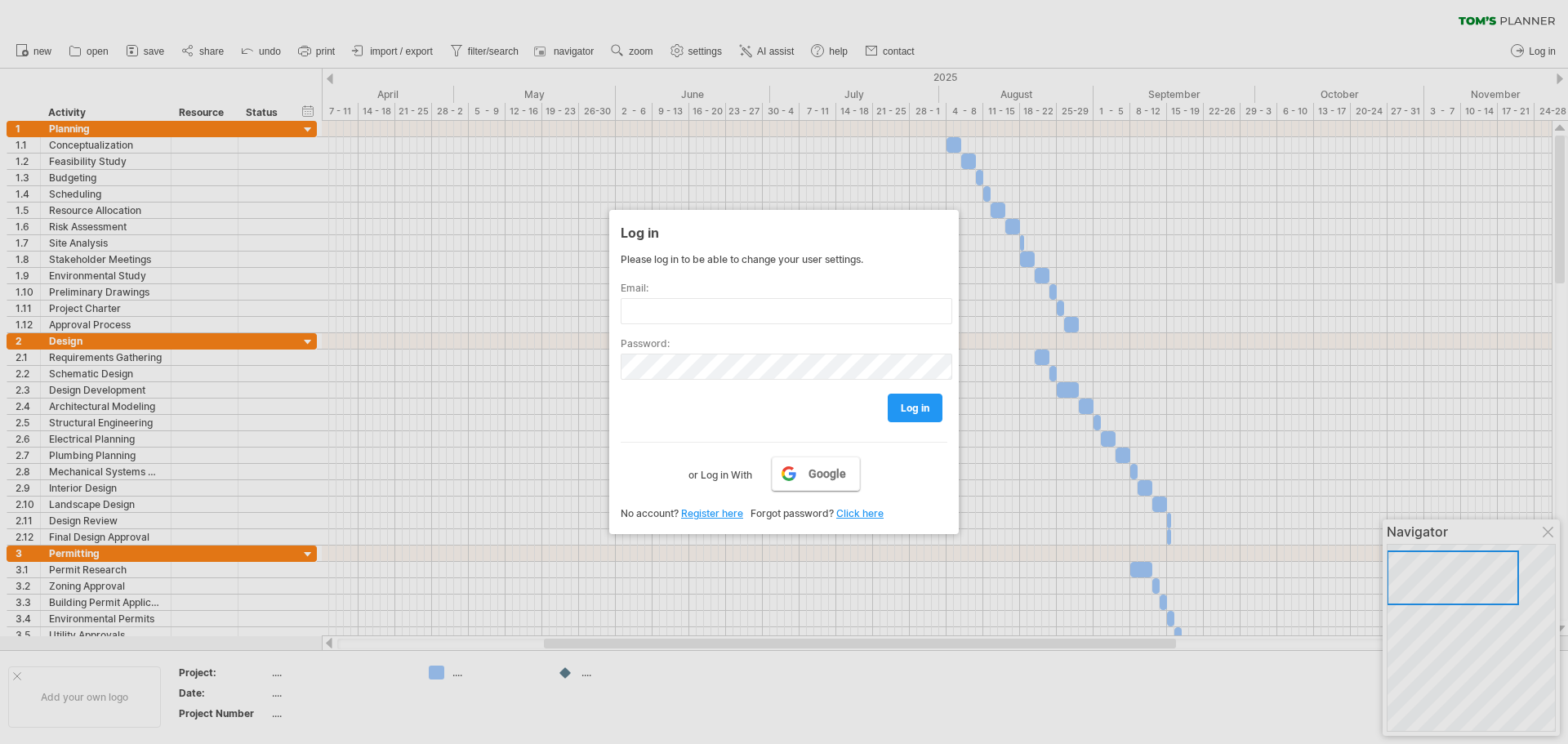 click on "Google" at bounding box center (827, 474) 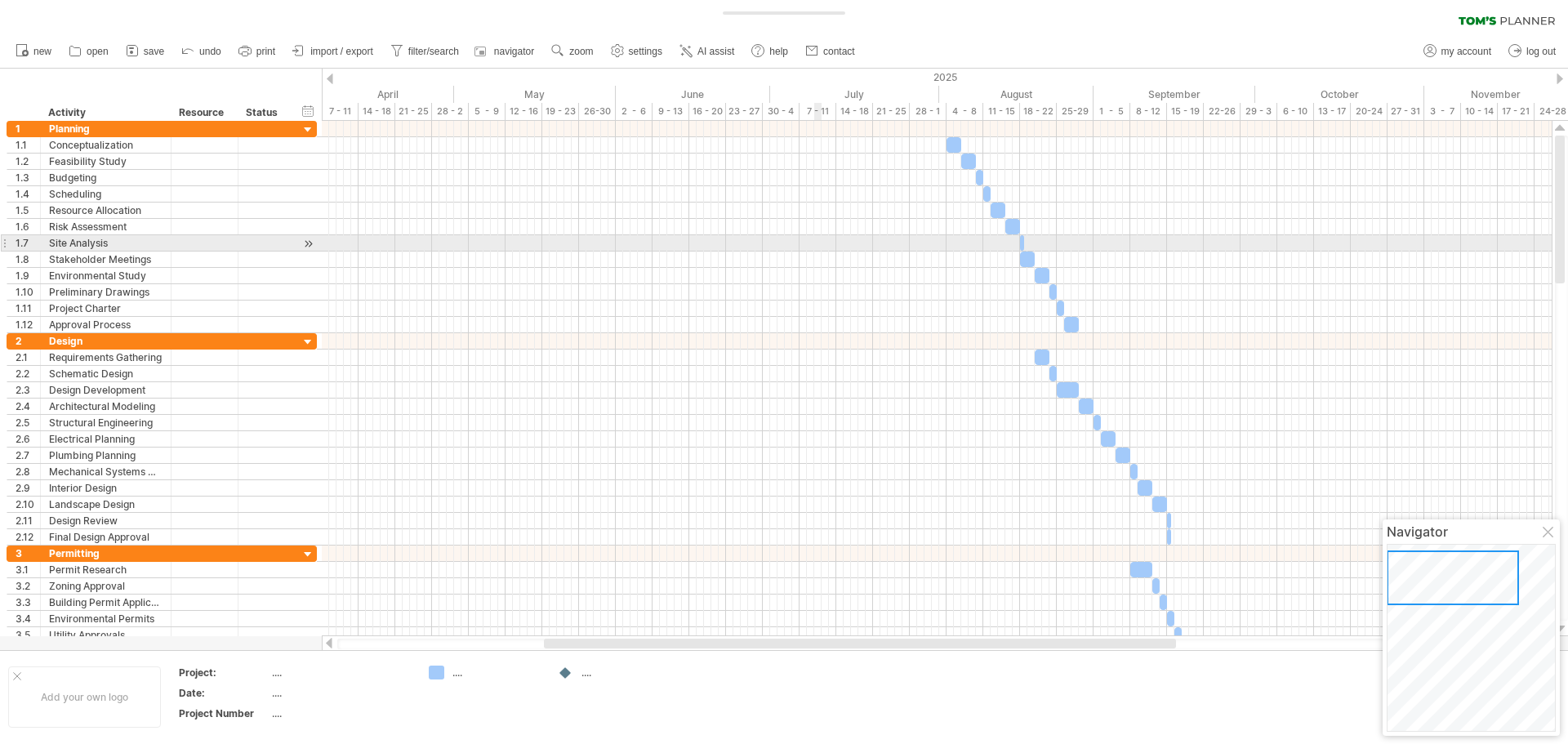 type 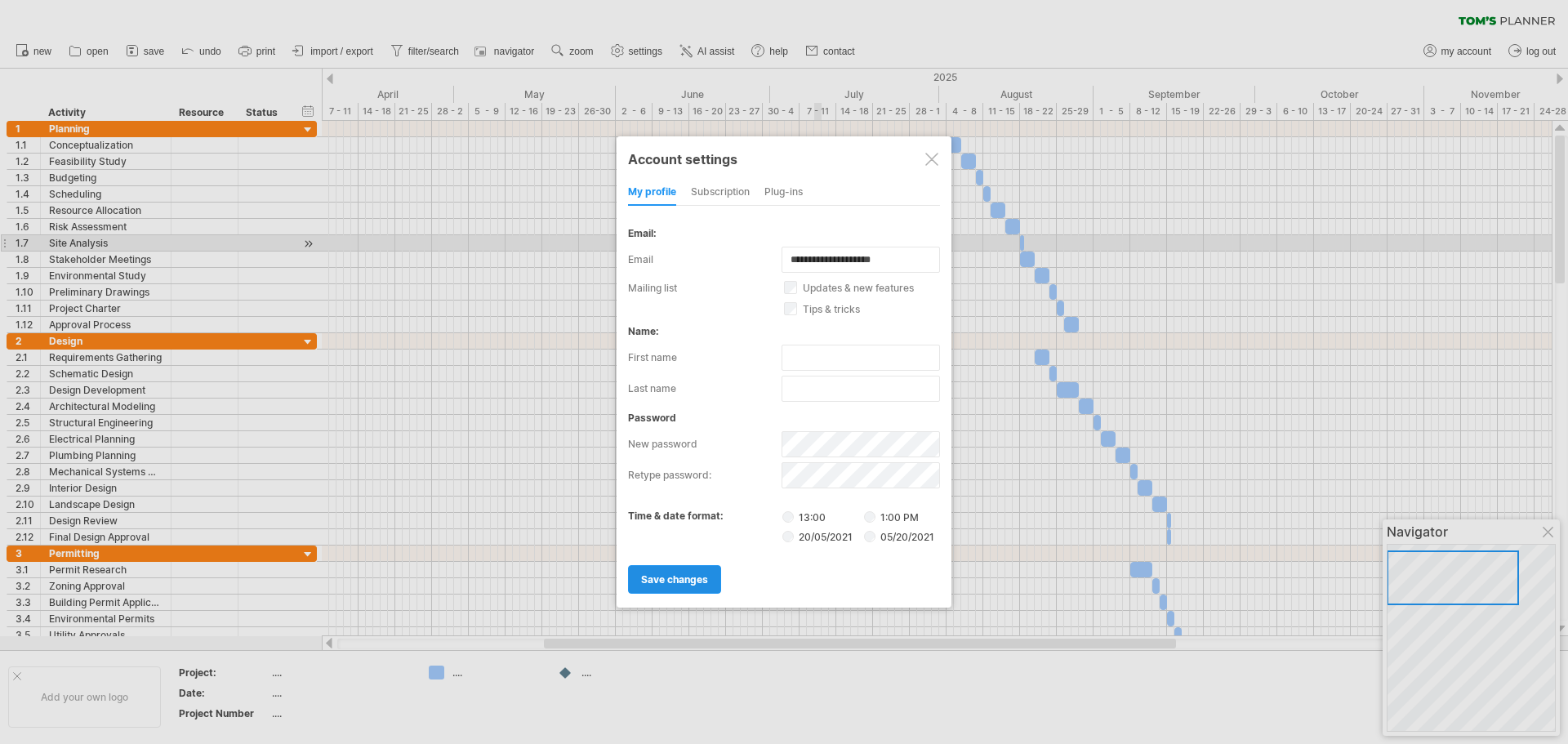 click on "save changes" at bounding box center [675, 579] 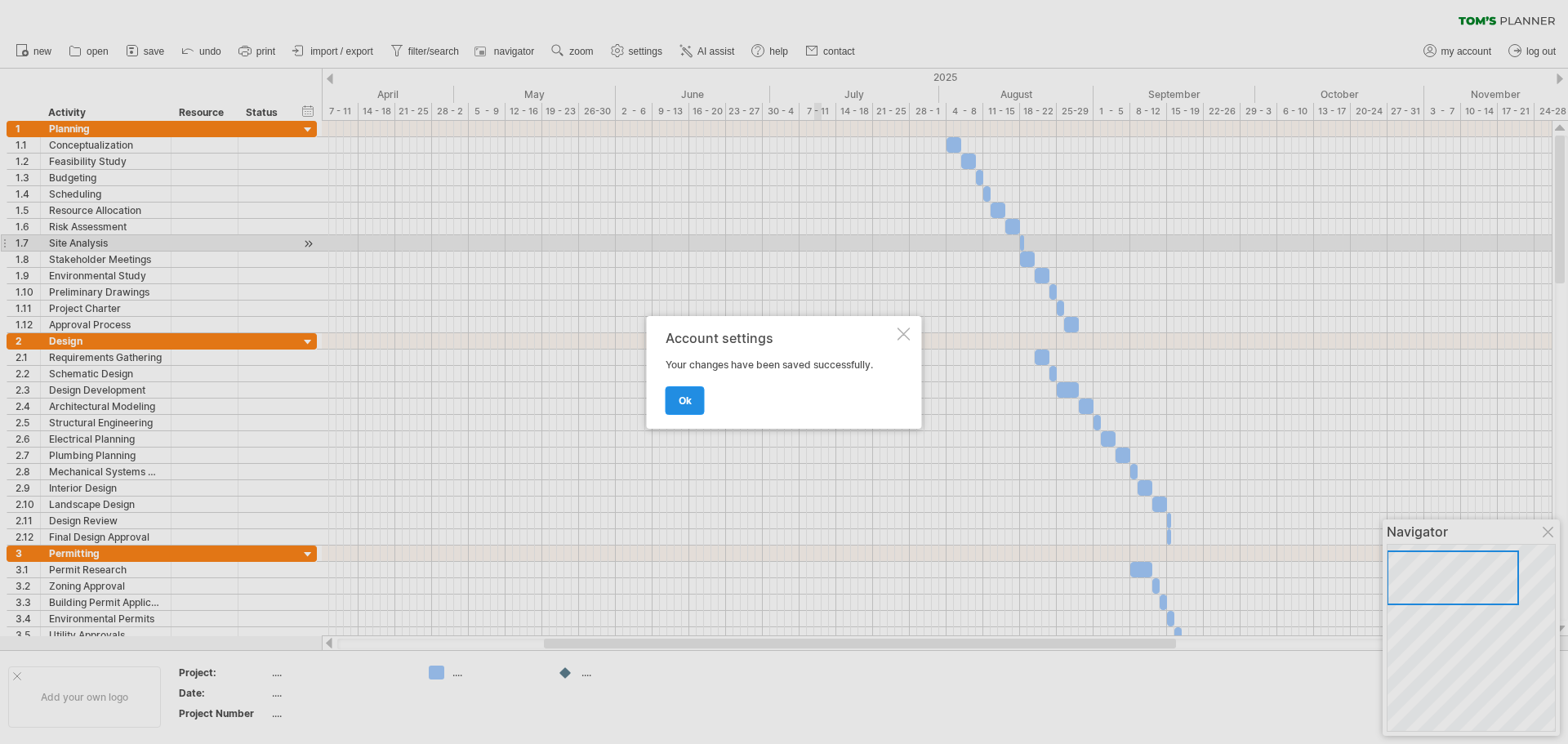 click on "ok" at bounding box center [685, 400] 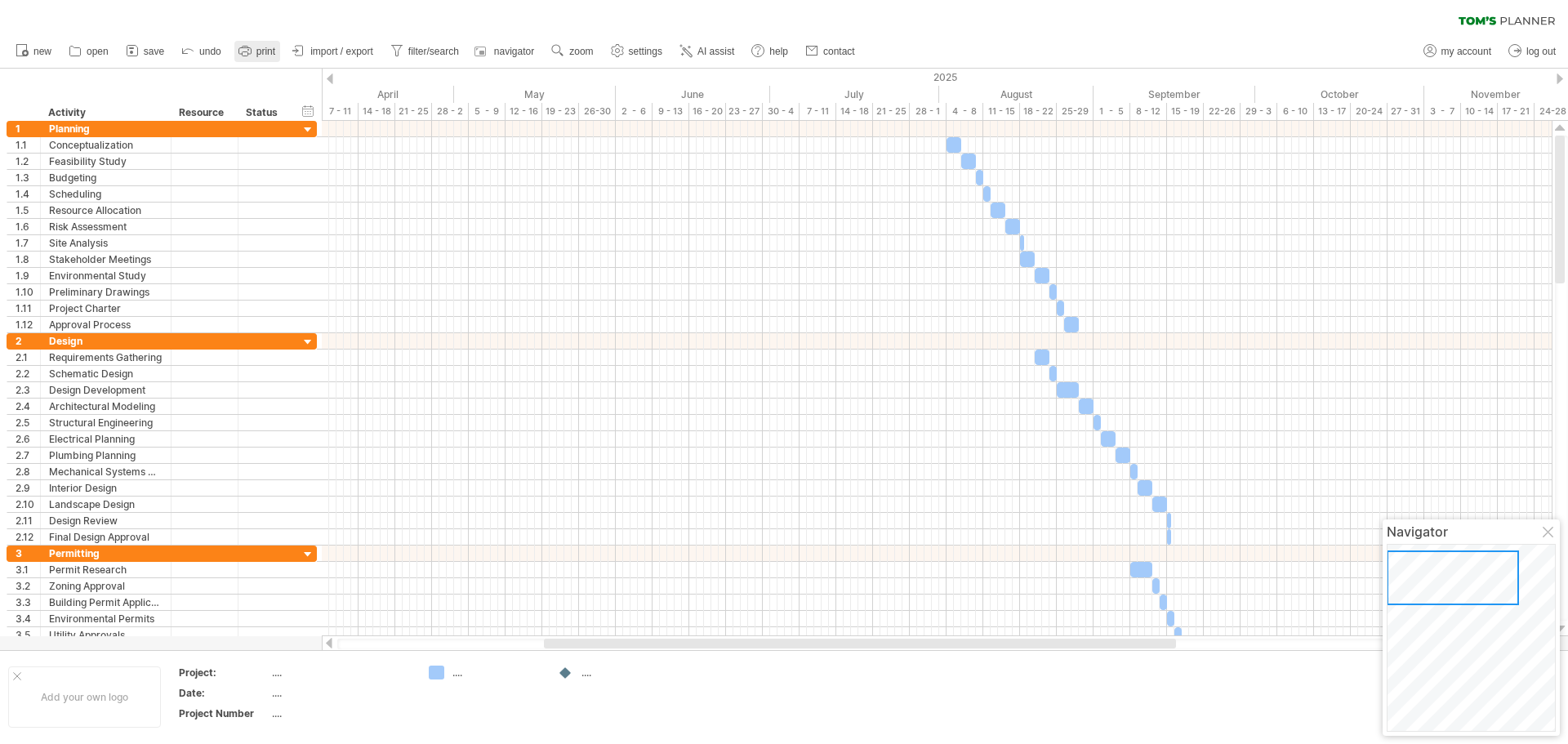 click 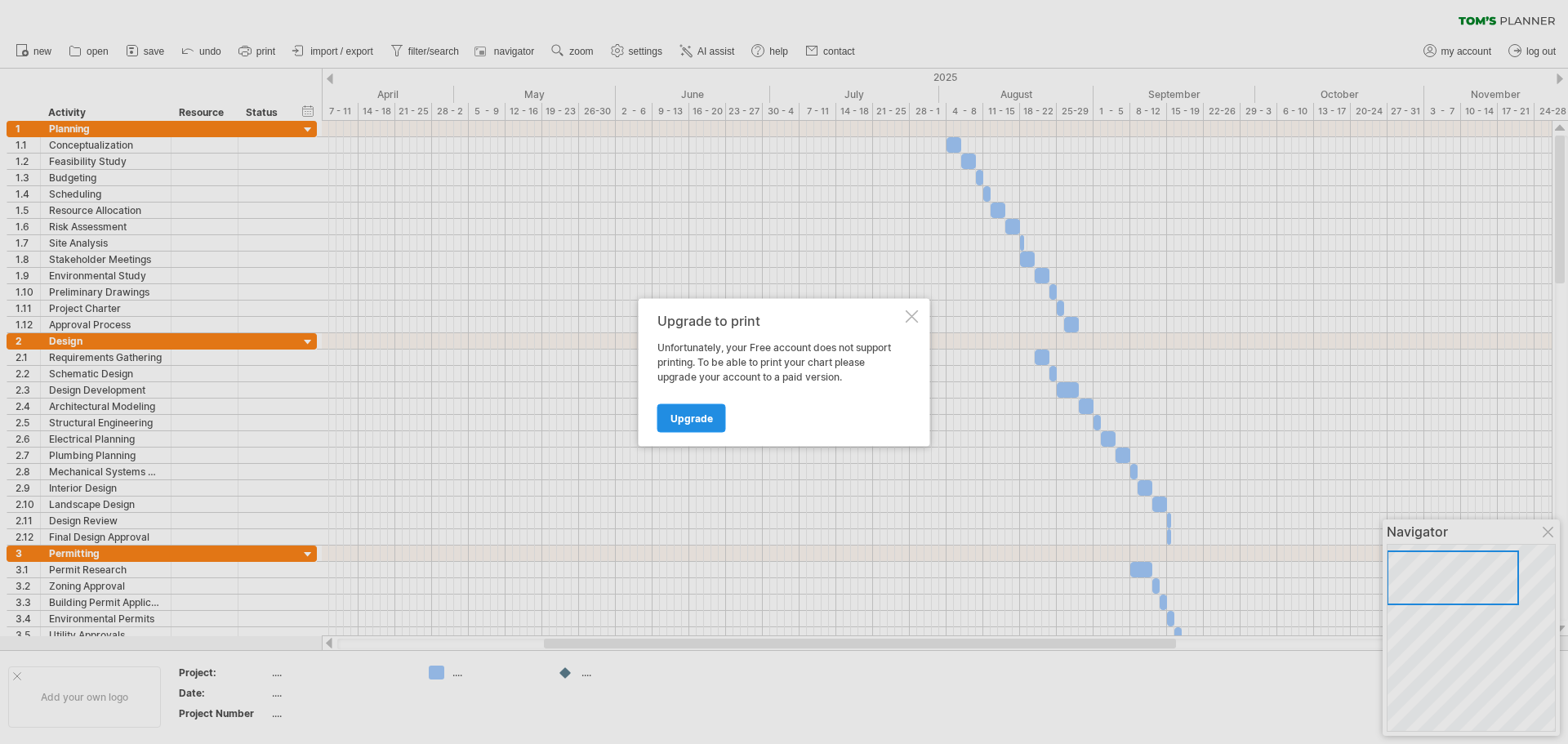 click on "Upgrade" at bounding box center [692, 417] 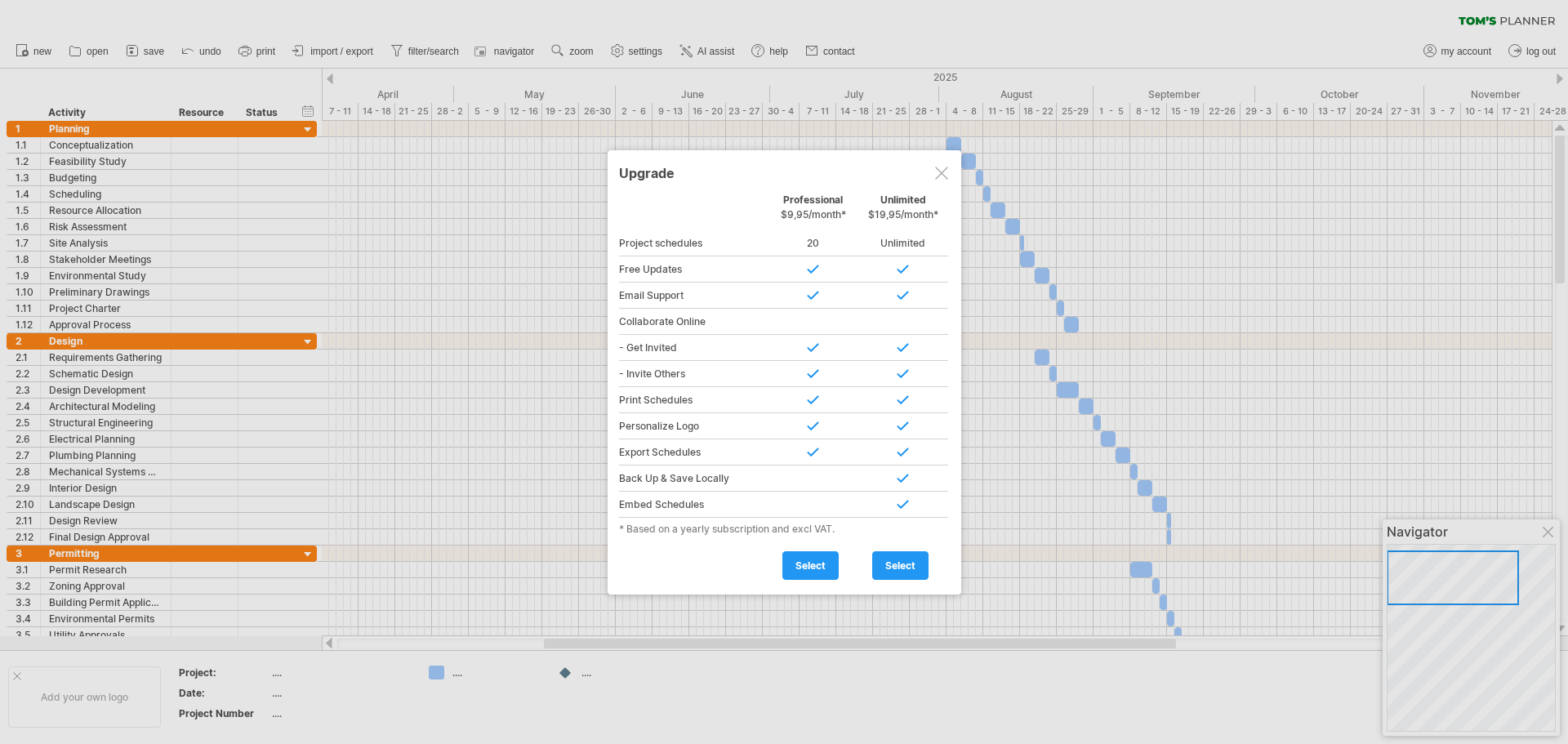 click at bounding box center [942, 173] 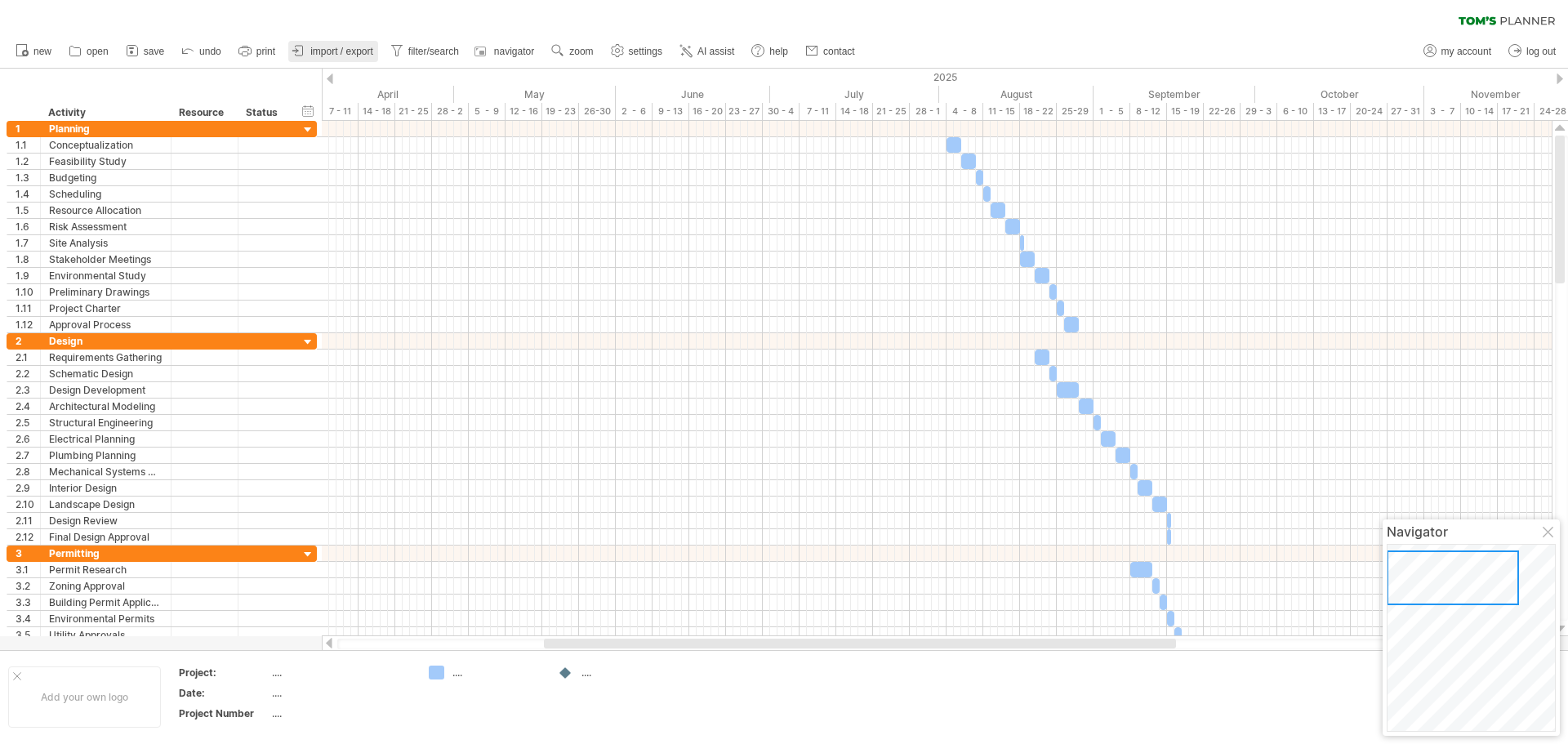 click on "import / export" at bounding box center [341, 51] 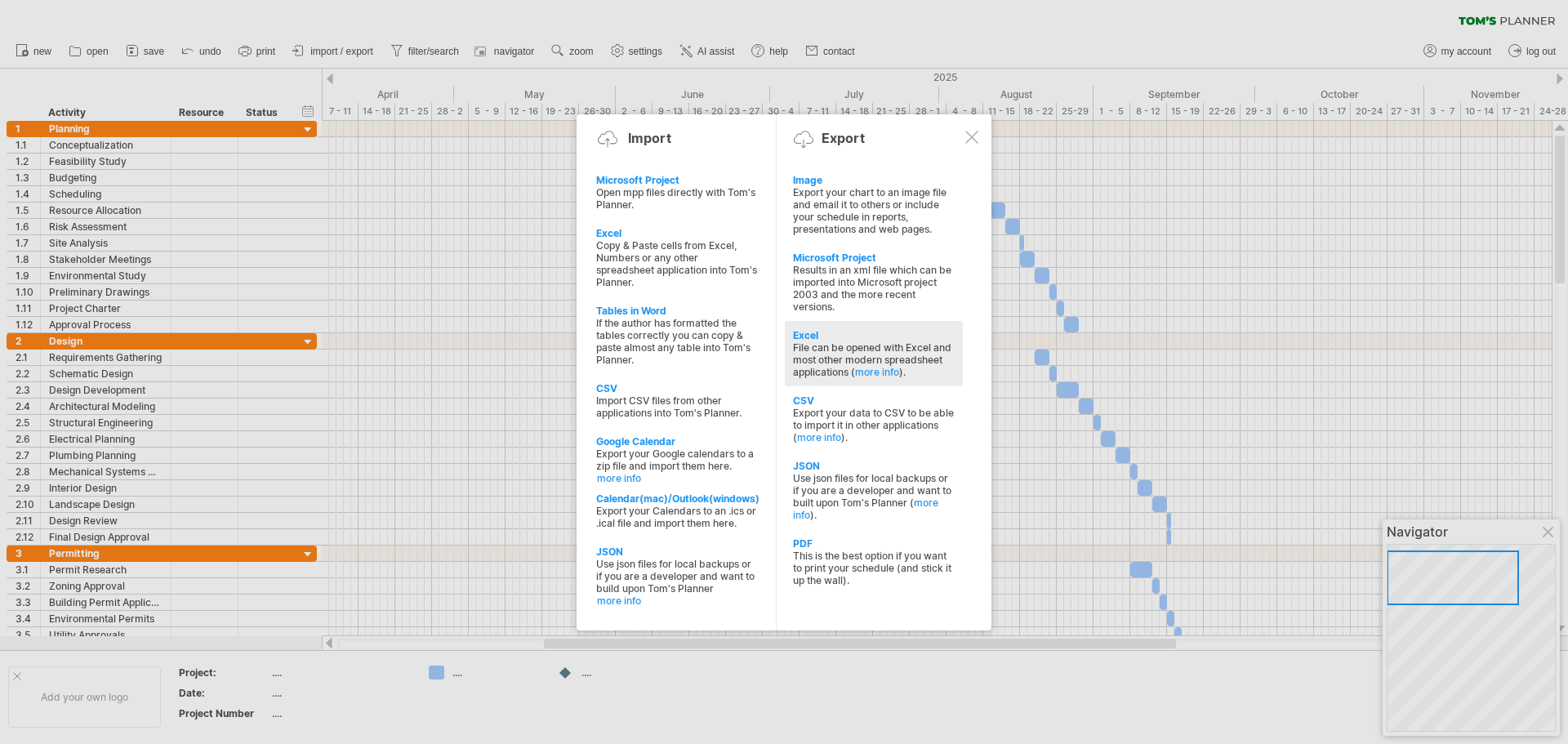 click on "File can be opened with Excel and most other modern spreadsheet applications
( more info )." at bounding box center (874, 359) 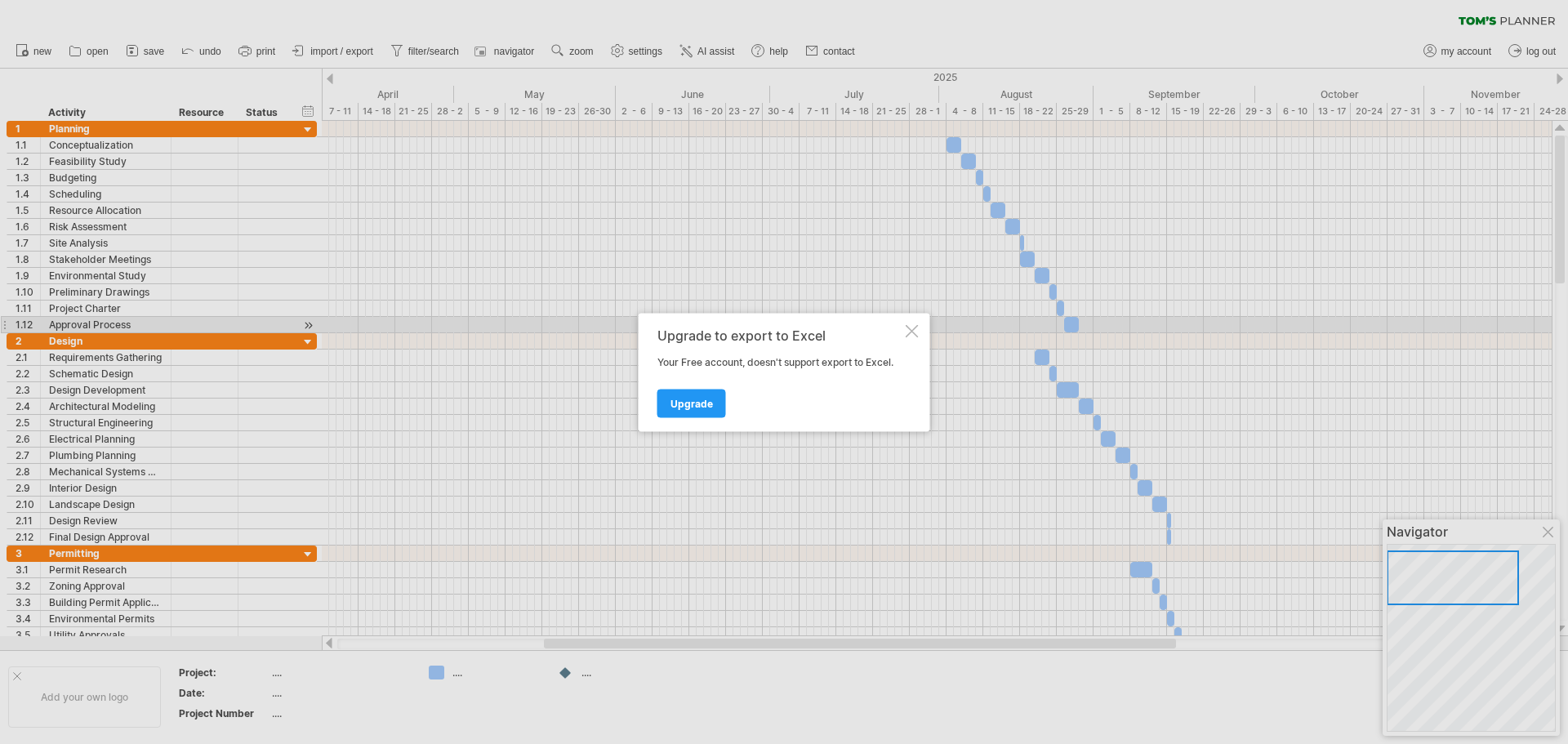 click at bounding box center (912, 331) 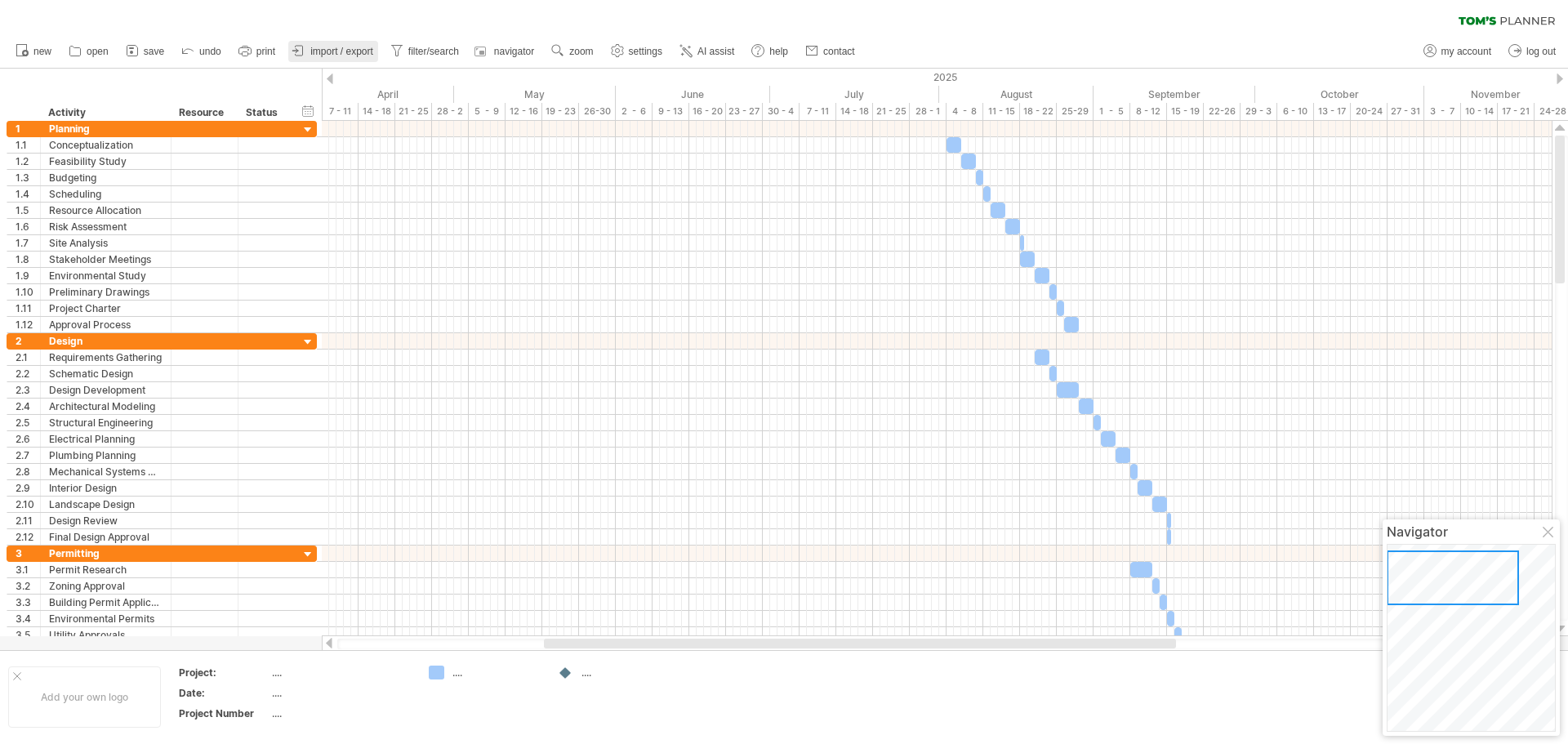 click on "import / export" at bounding box center [341, 51] 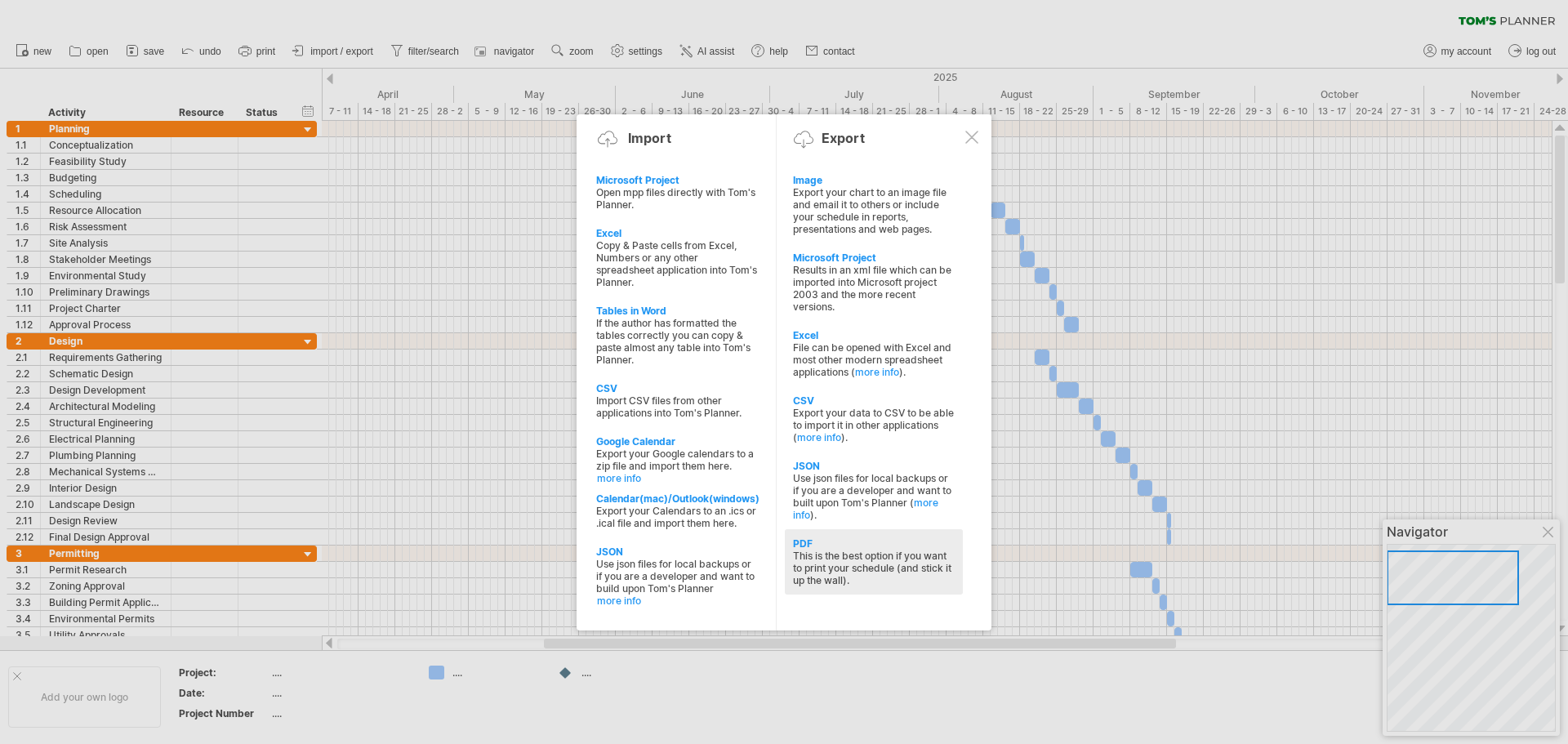 click on "This is the best option if you want to print your schedule (and stick it up the wall)." at bounding box center [874, 568] 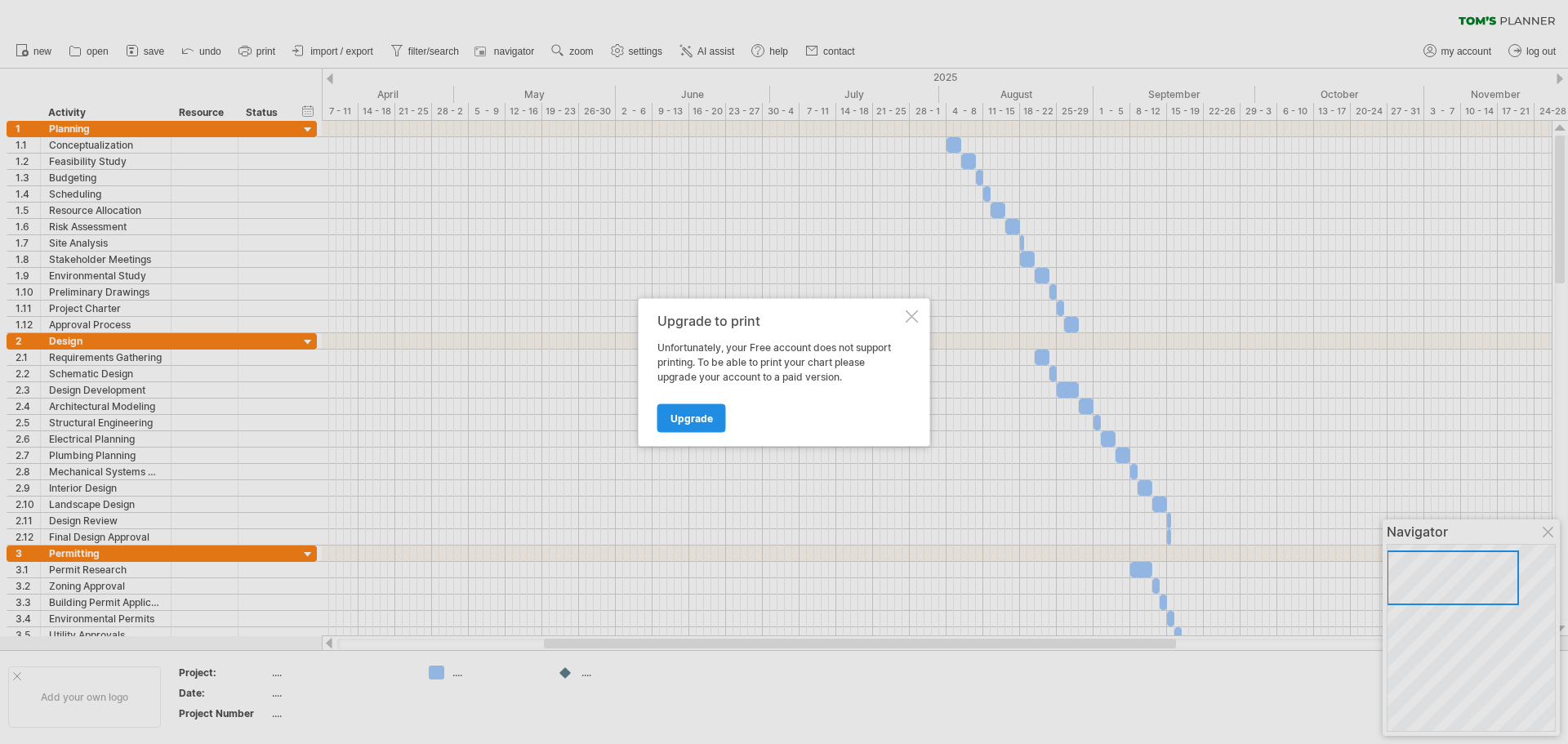 click on "Upgrade" at bounding box center [692, 417] 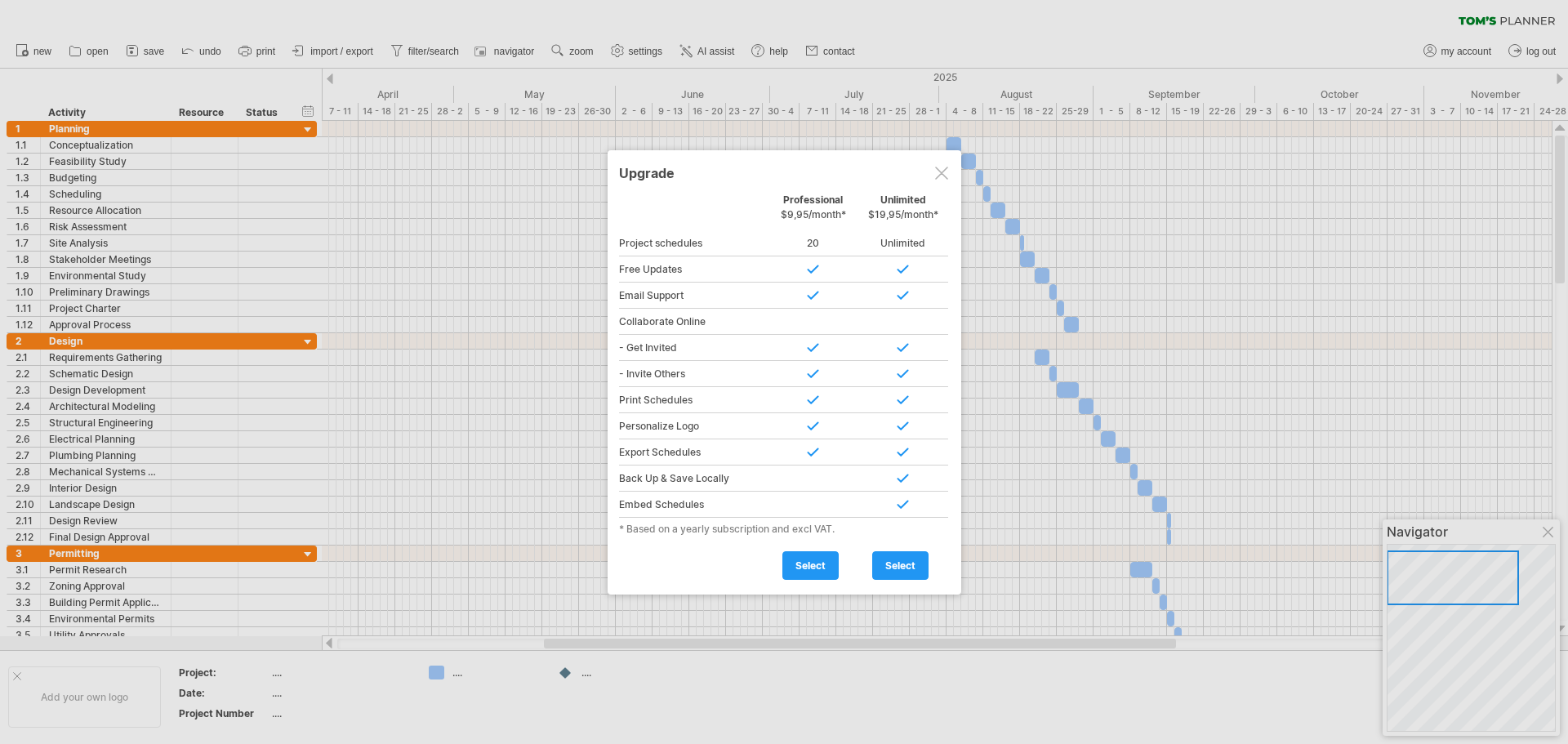 click at bounding box center (942, 173) 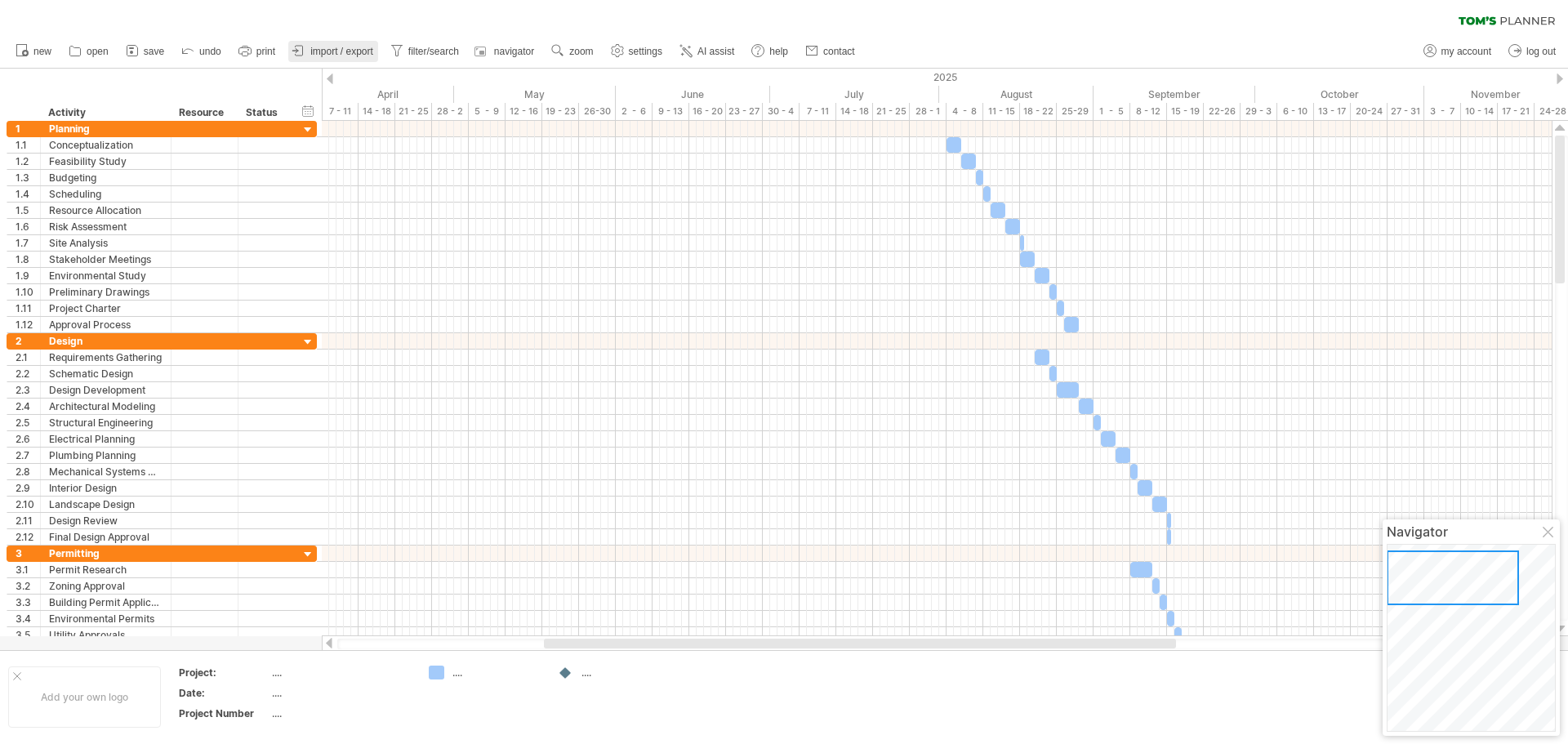 click on "import / export" at bounding box center (333, 51) 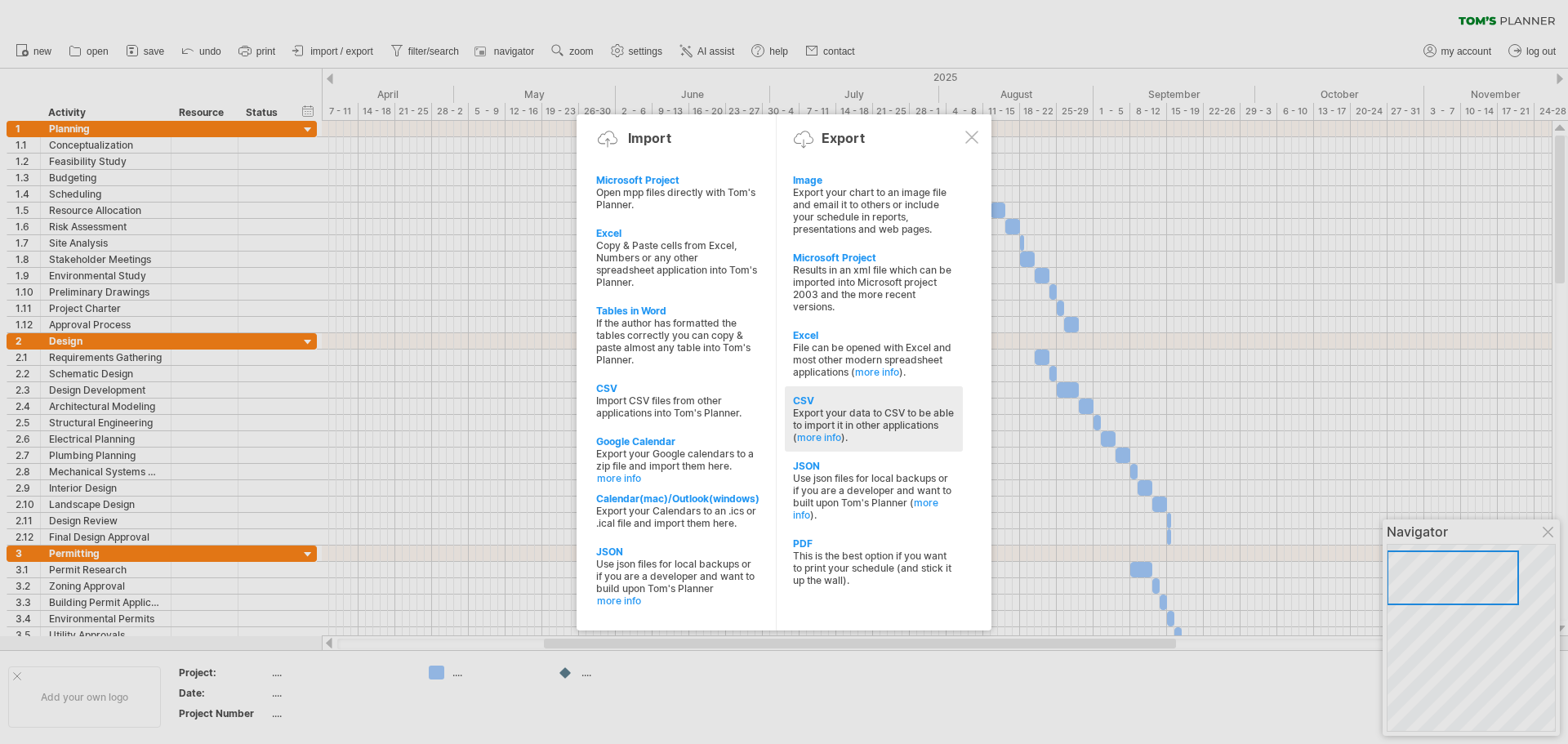 click on "Export your data to CSV to be able to import it in other applications
( more info )." at bounding box center (874, 425) 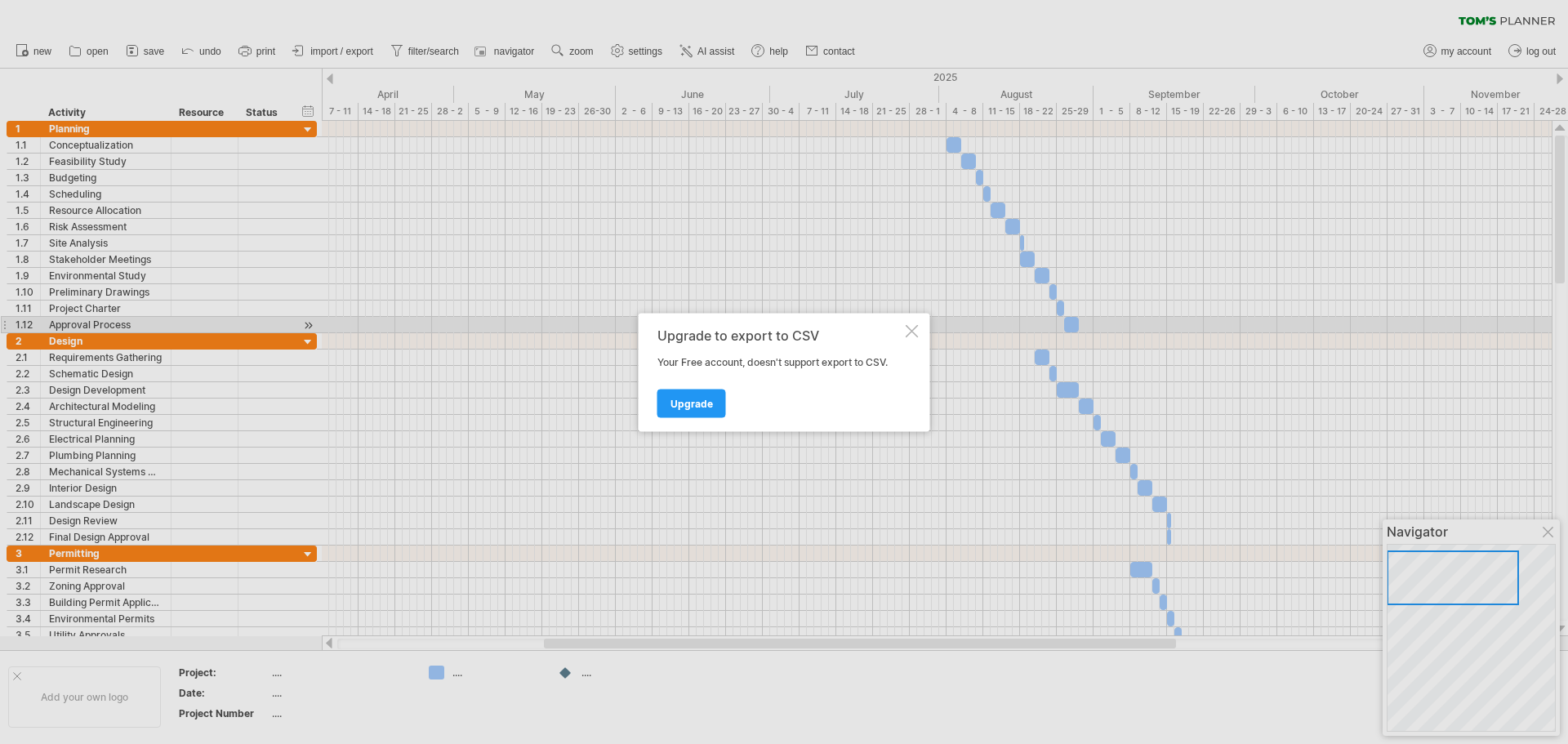 click on "Upgrade to export to CSV Your Free account, doesn't support export to CSV. Upgrade" at bounding box center (784, 372) 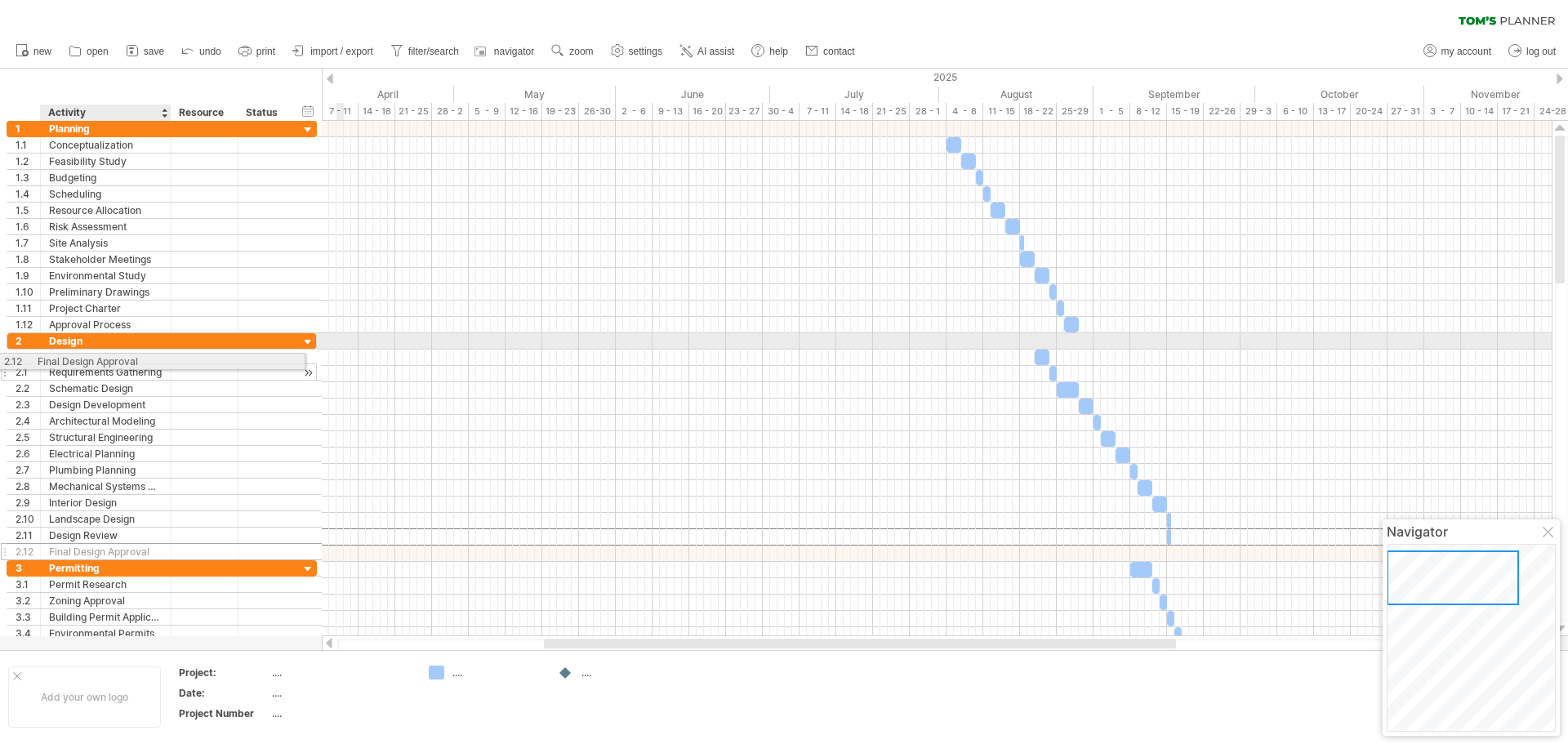 drag, startPoint x: 150, startPoint y: 539, endPoint x: 105, endPoint y: 359, distance: 185.53975 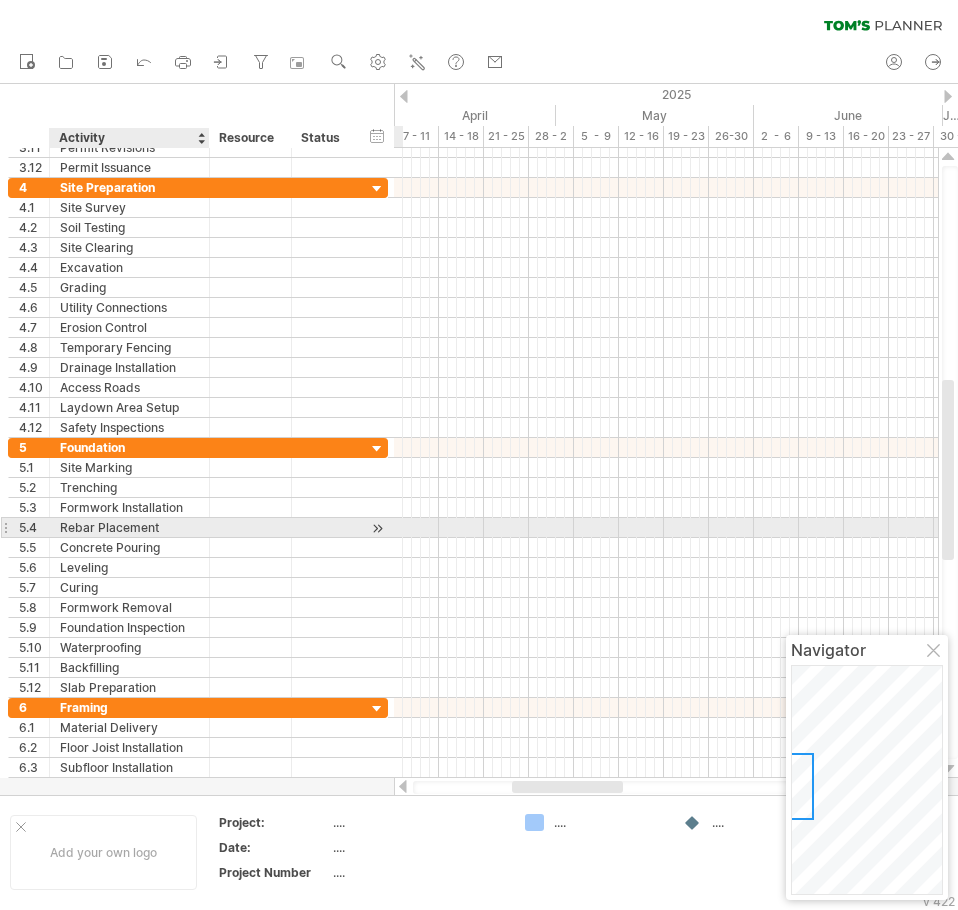 click on "Rebar Placement" at bounding box center [129, 527] 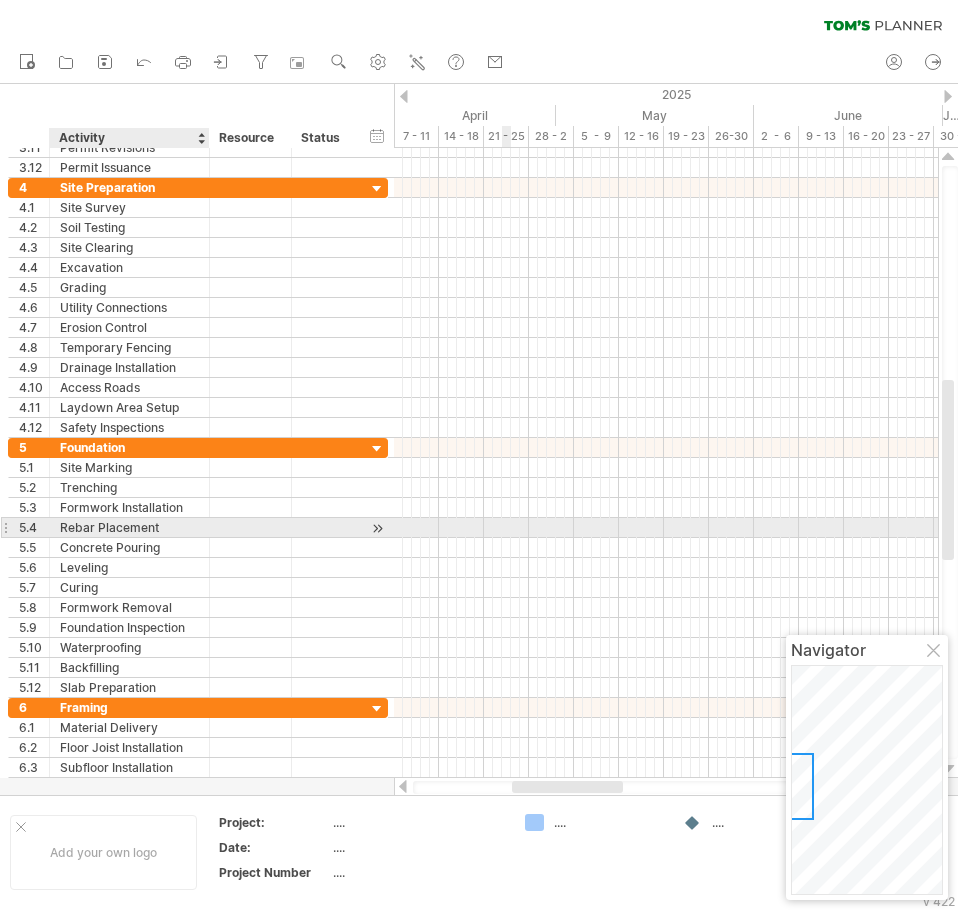 click at bounding box center (666, 528) 